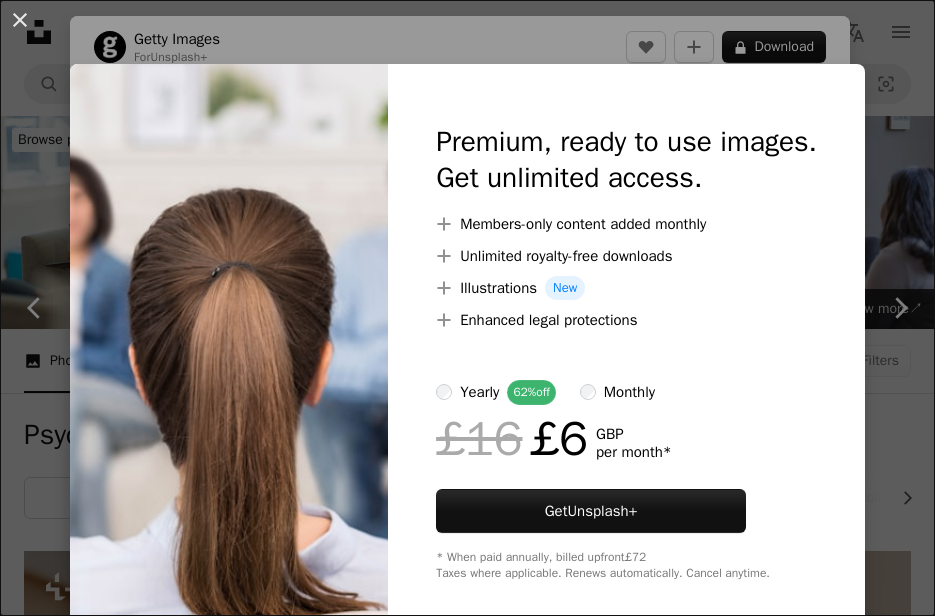 scroll, scrollTop: 9208, scrollLeft: 0, axis: vertical 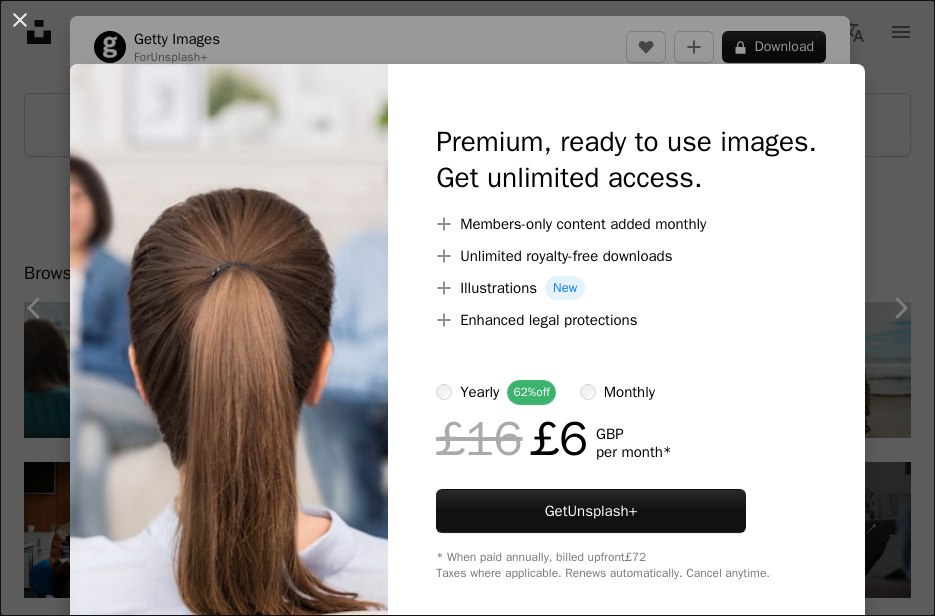 click on "An X shape Premium, ready to use images. Get unlimited access. A plus sign Members-only content added monthly A plus sign Unlimited royalty-free downloads A plus sign Illustrations  New A plus sign Enhanced legal protections yearly 62%  off monthly £16   £6 GBP per month * Get  Unsplash+ * When paid annually, billed upfront  £72 Taxes where applicable. Renews automatically. Cancel anytime." at bounding box center [467, 308] 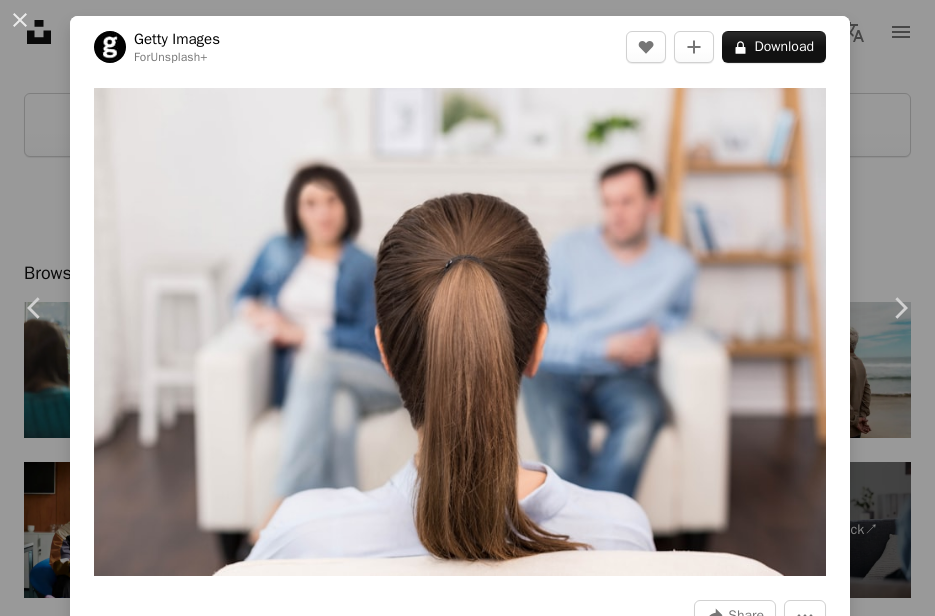 click on "An X shape Chevron left Chevron right Getty Images For Unsplash+ A heart A plus sign A lock Download Zoom in A forward-right arrow Share More Actions Calendar outlined Published on August 23, 2022 Safety Licensed under the Unsplash+ License doctor mental health men therapy support care patient horizontal advice indoors white people social issues problems females heterosexual couple mental wellbeing morality professional occupation millennial generation Free pictures From this series Chevron right Plus sign for Unsplash+ Plus sign for Unsplash+ Plus sign for Unsplash+ Related images Plus sign for Unsplash+ A heart A plus sign Getty Images For Unsplash+ A lock Download Plus sign for Unsplash+ A heart A plus sign Curated Lifestyle For Unsplash+ A lock Download Plus sign for Unsplash+ A heart A plus sign Getty Images For Unsplash+ A lock Download Plus sign for Unsplash+ A heart A plus sign Getty Images For Unsplash+ A lock" at bounding box center (467, 308) 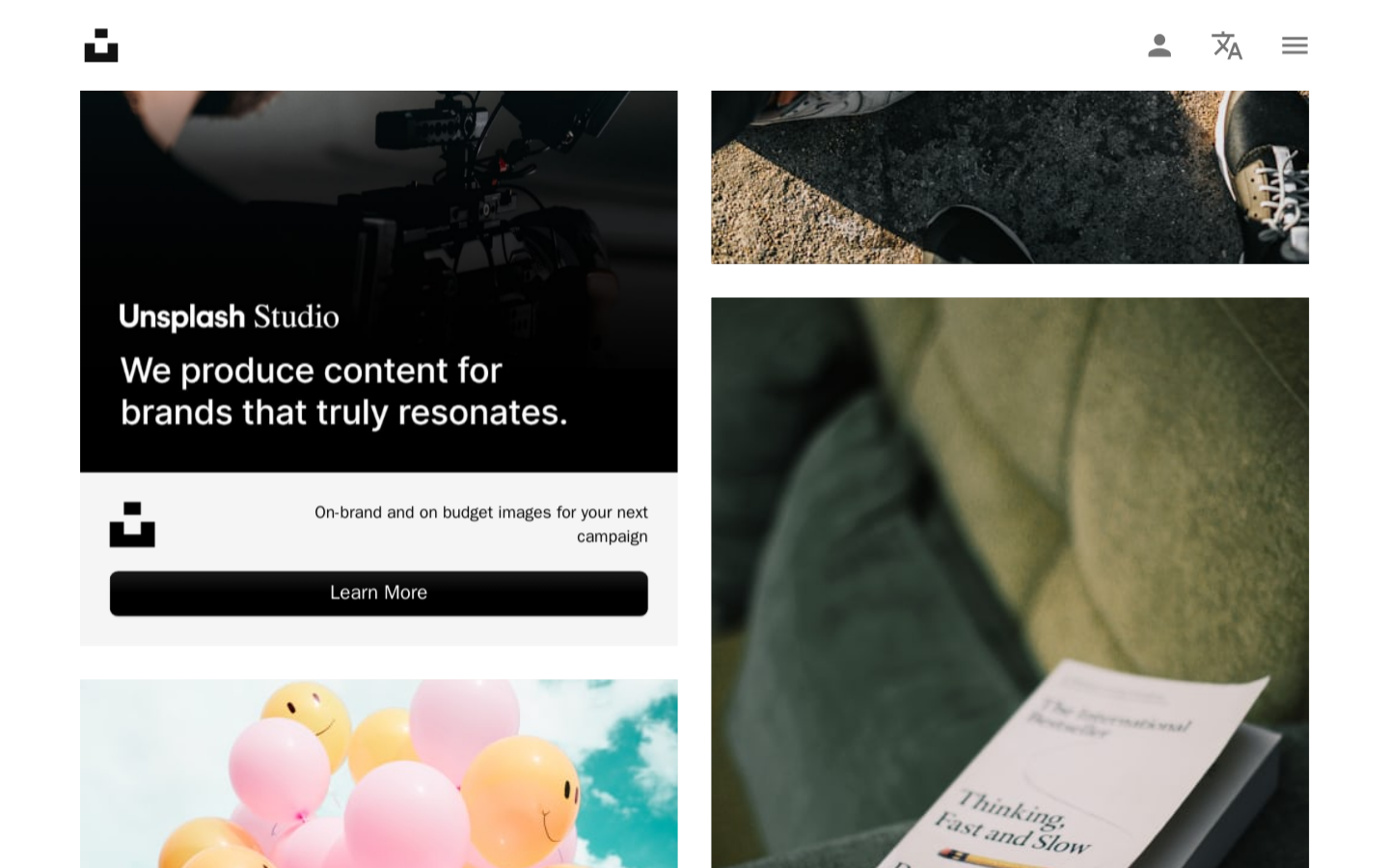 scroll, scrollTop: 6354, scrollLeft: 0, axis: vertical 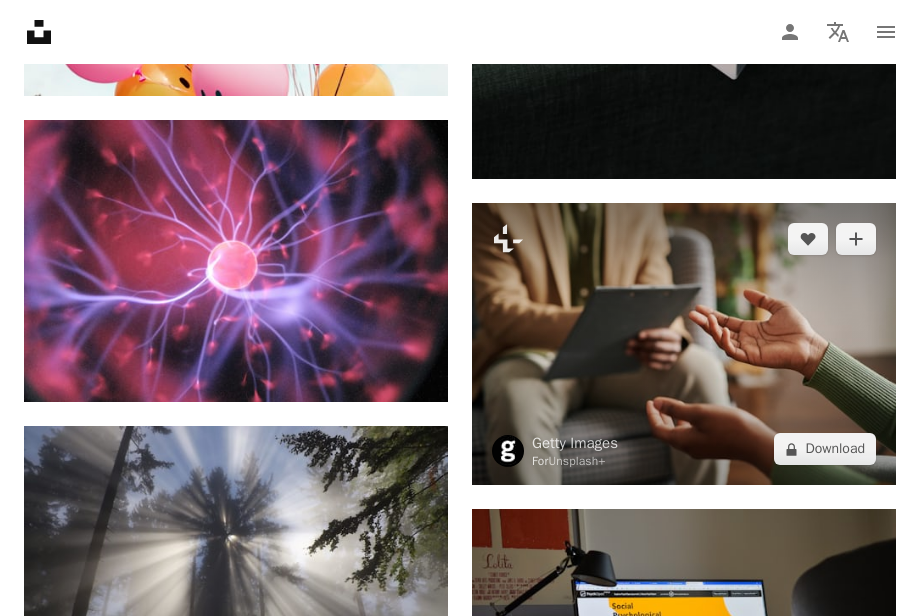 click at bounding box center (684, 344) 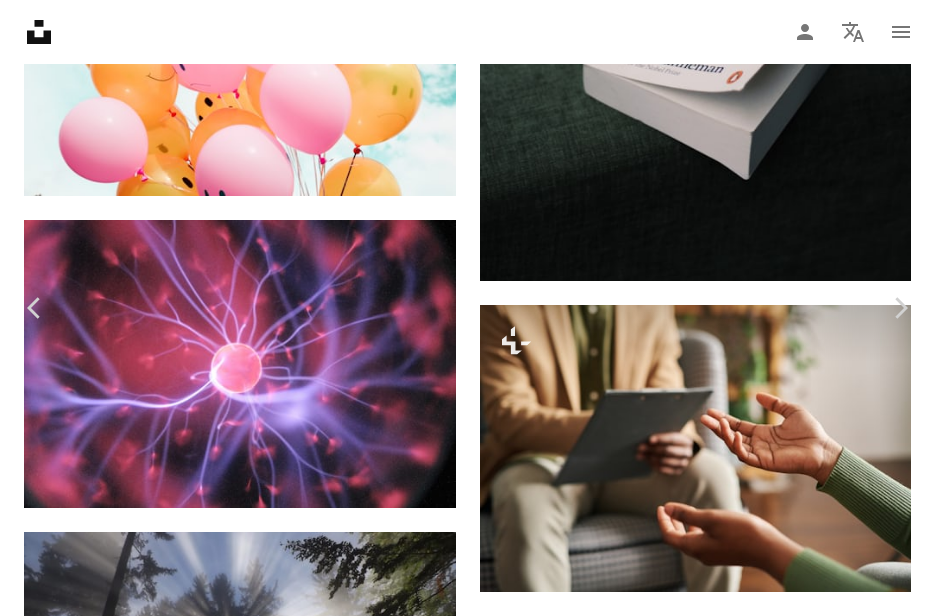 click on "A lock Download" at bounding box center [774, 3426] 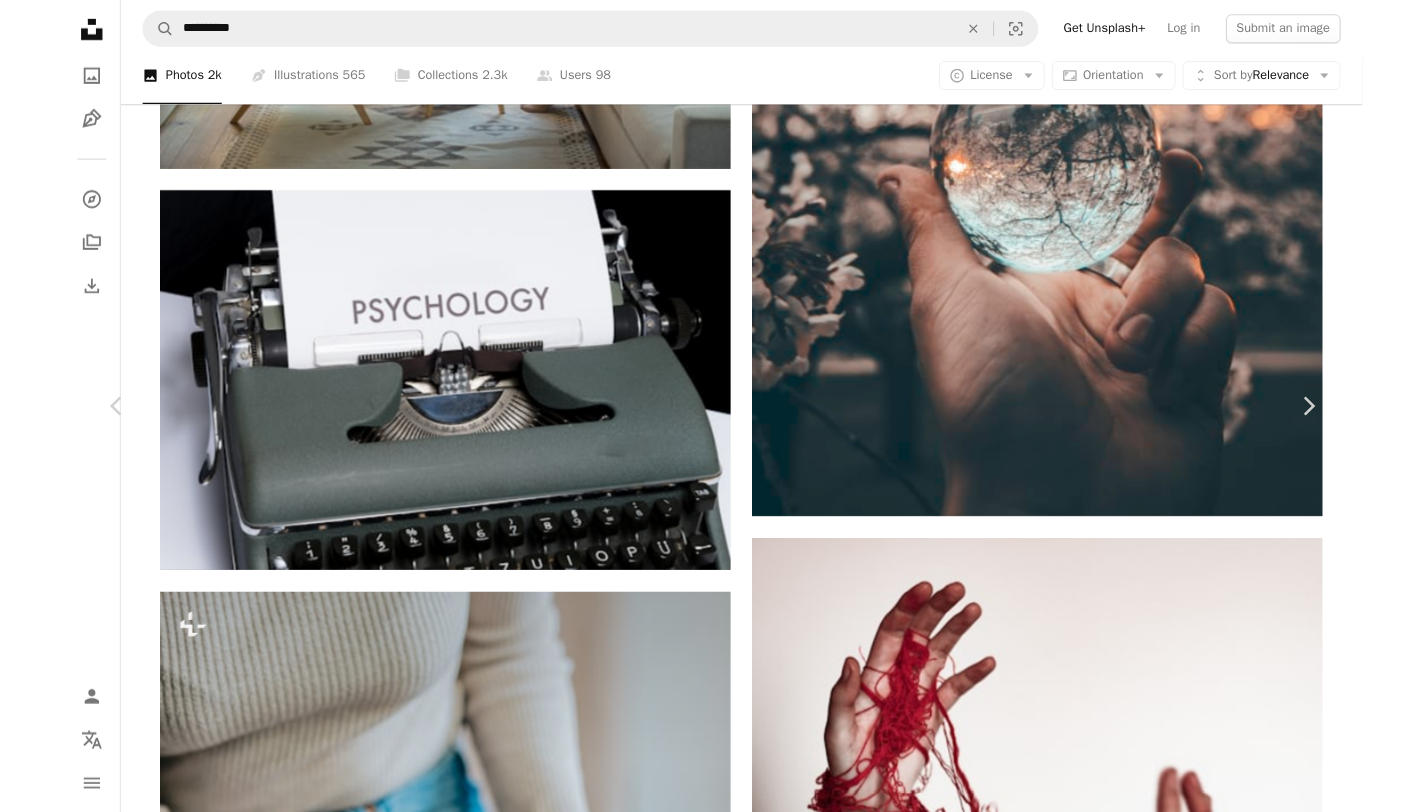 scroll, scrollTop: 6214, scrollLeft: 0, axis: vertical 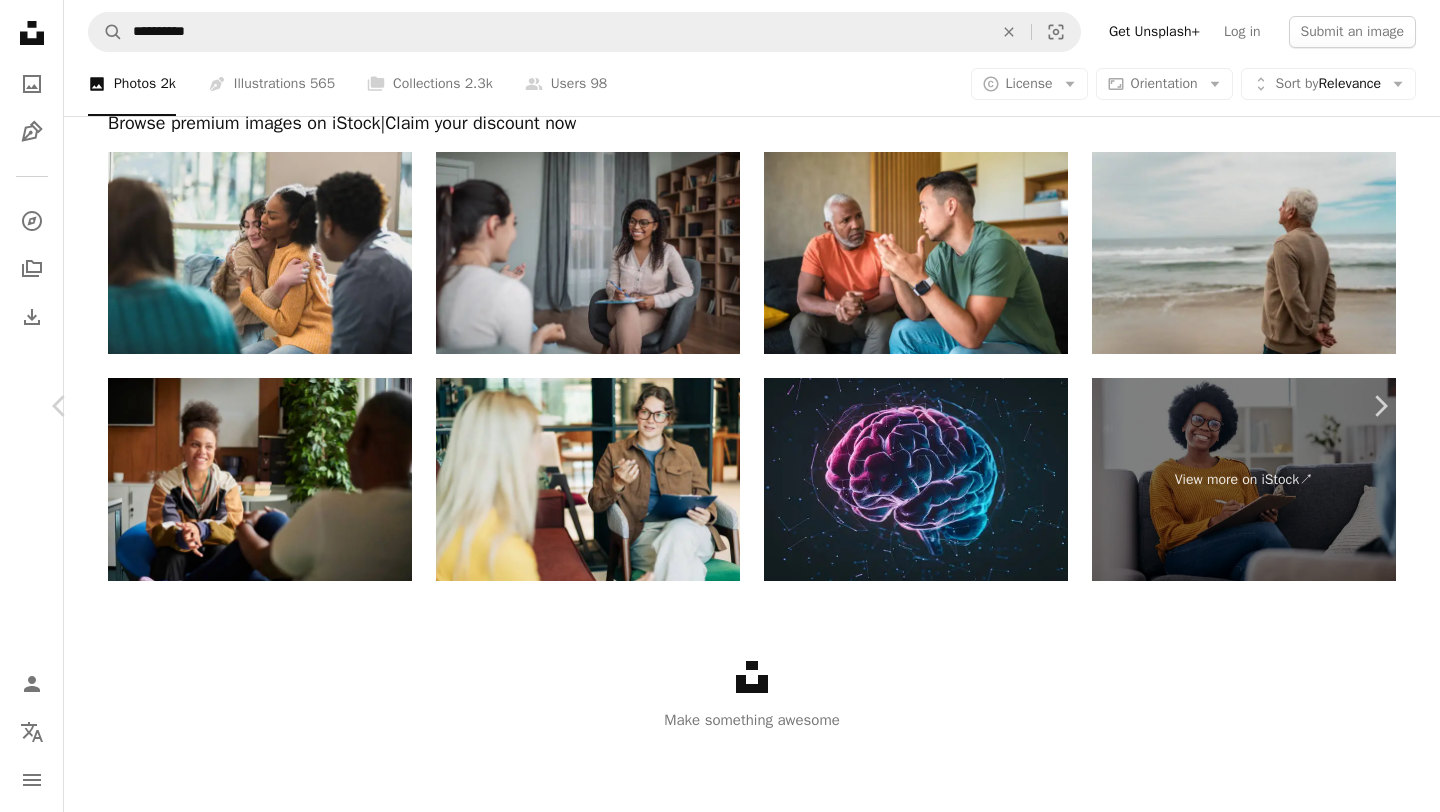 click on "An X shape Premium, ready to use images. Get unlimited access. A plus sign Members-only content added monthly A plus sign Unlimited royalty-free downloads A plus sign Illustrations  New A plus sign Enhanced legal protections yearly 62%  off monthly £16   £6 GBP per month * Get  Unsplash+ * When paid annually, billed upfront  £72 Taxes where applicable. Renews automatically. Cancel anytime." at bounding box center [720, 1218] 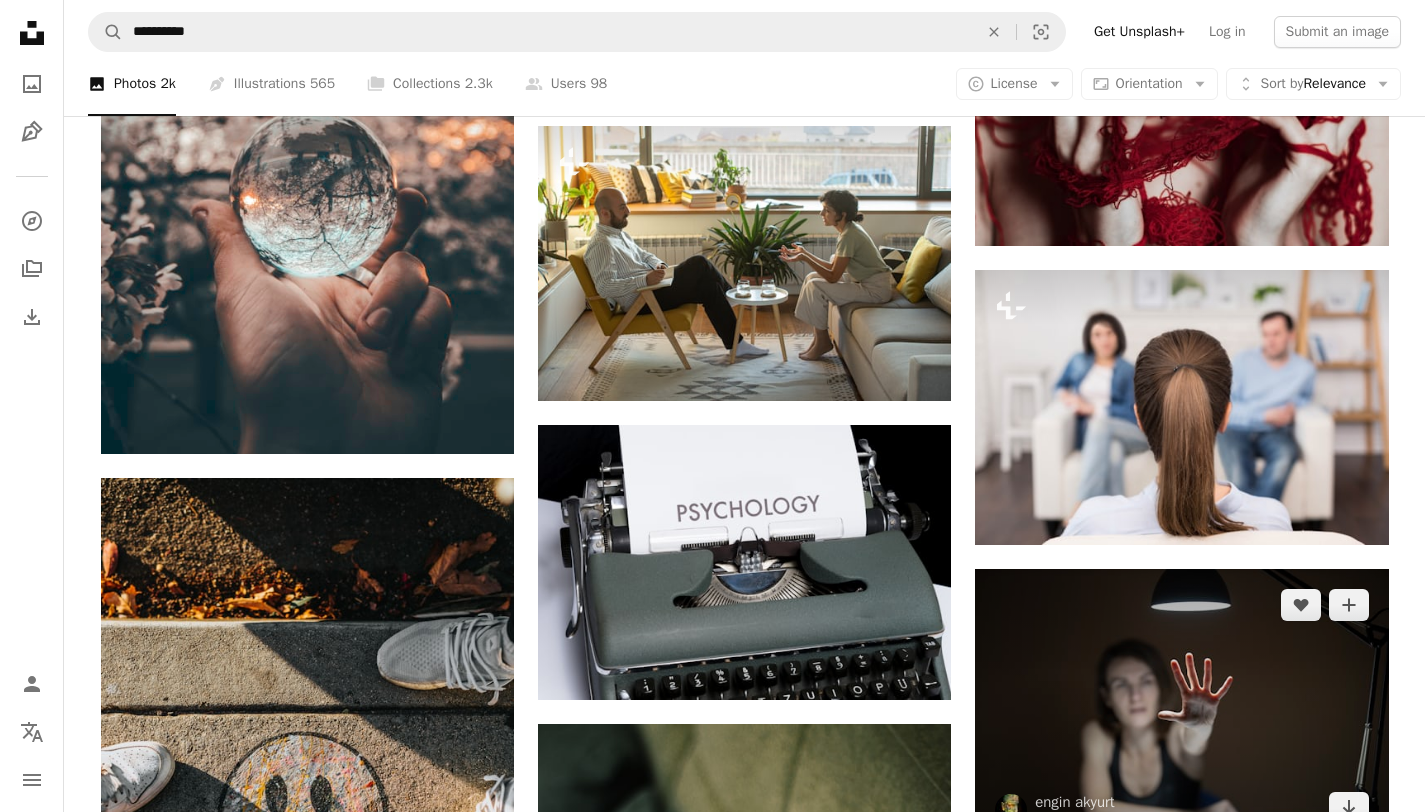 scroll, scrollTop: 2812, scrollLeft: 0, axis: vertical 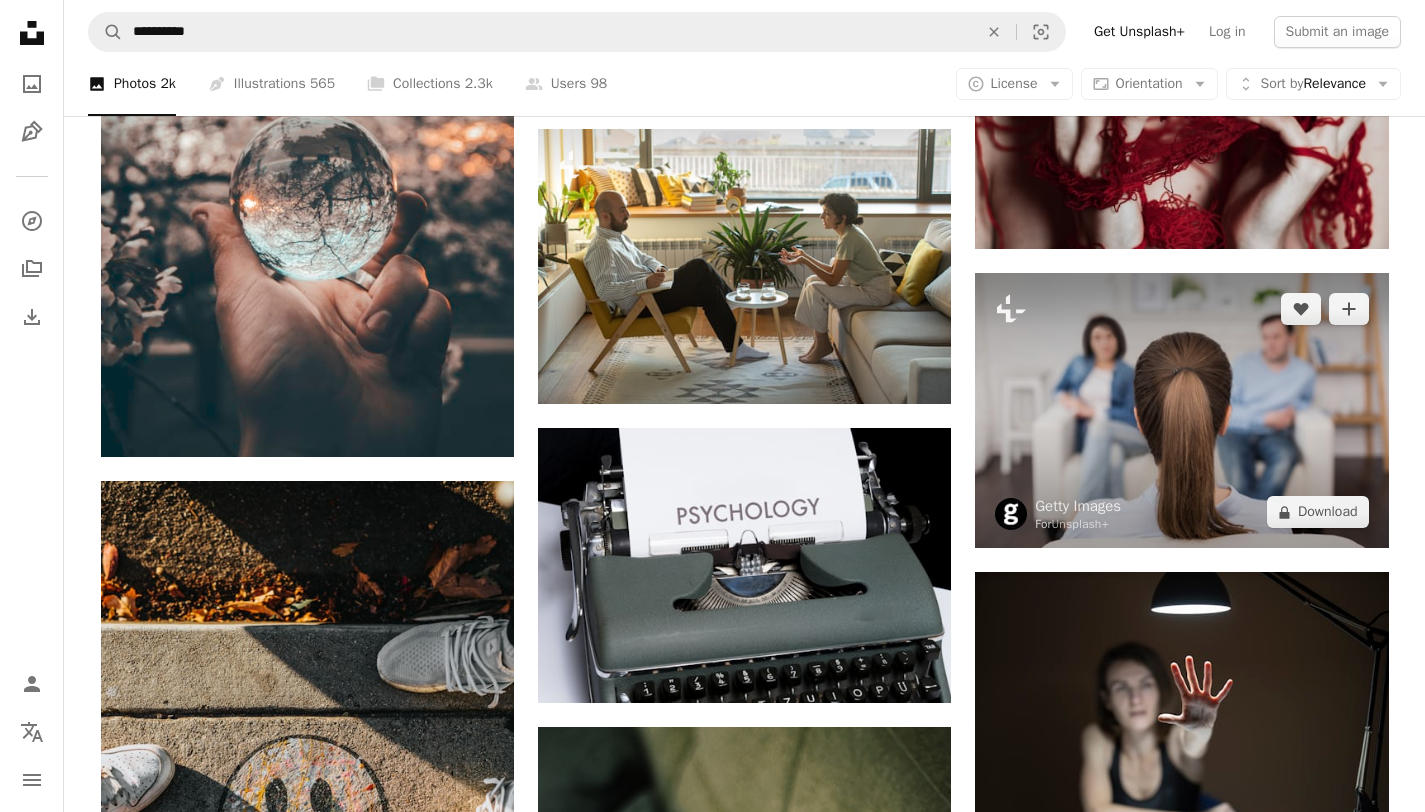 click at bounding box center [1181, 410] 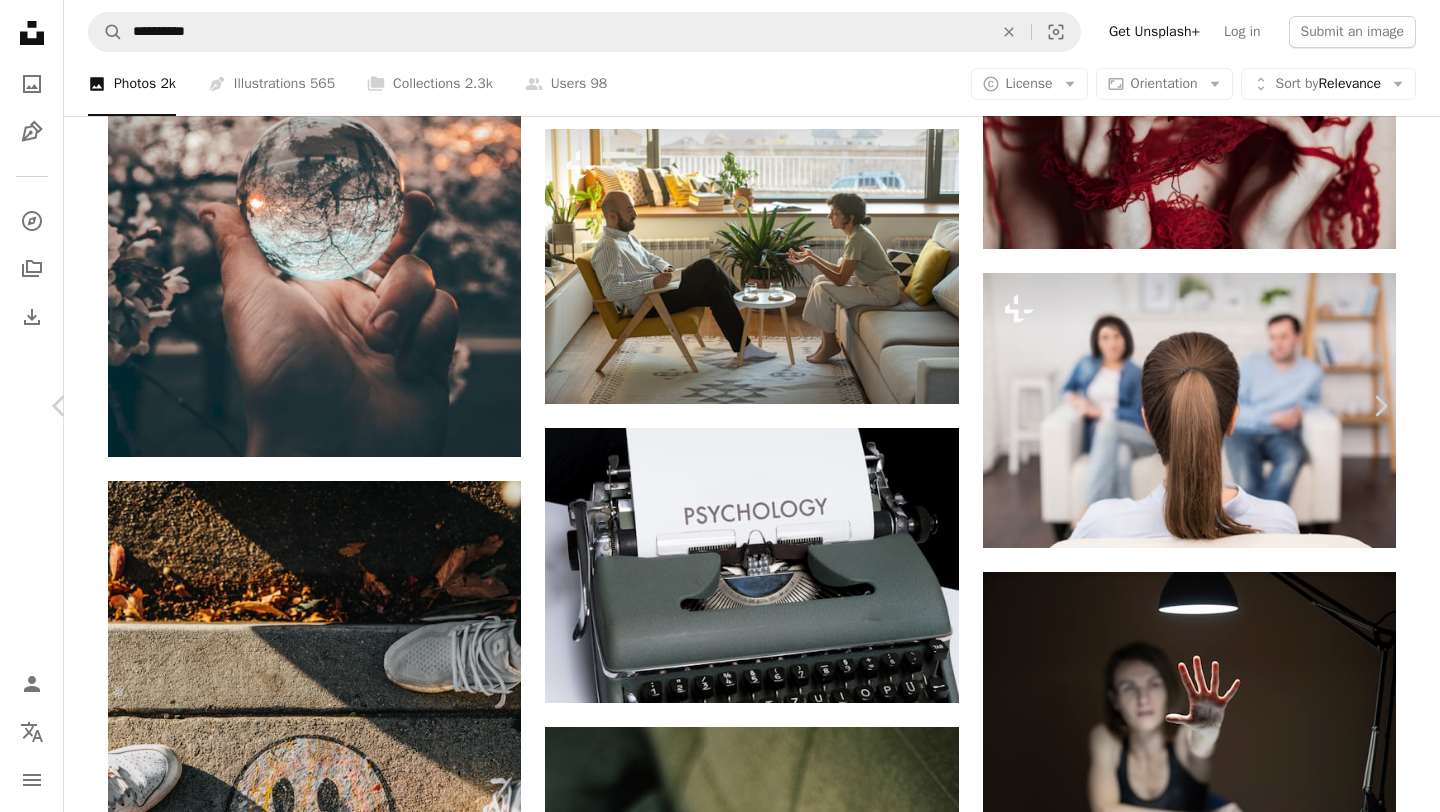 click on "An X shape Chevron left Chevron right Getty Images For Unsplash+ A heart A plus sign A lock Download Zoom in A forward-right arrow Share More Actions Calendar outlined Published on August 23, 2022 Safety Licensed under the Unsplash+ License doctor mental health men therapy support discussion care patient horizontal advice indoors white people social issues problems females heterosexual couple mental wellbeing morality professional occupation millennial generation Free pictures From this series Chevron right Plus sign for Unsplash+ Plus sign for Unsplash+ Plus sign for Unsplash+ Related images Plus sign for Unsplash+ A heart A plus sign Getty Images For Unsplash+ A lock Download Plus sign for Unsplash+ A heart A plus sign Getty Images For Unsplash+ A lock Download Plus sign for Unsplash+ A heart A plus sign Getty Images For Unsplash+ A lock Download Plus sign for Unsplash+ A heart A plus sign Getty Images For A lock" at bounding box center [720, 4620] 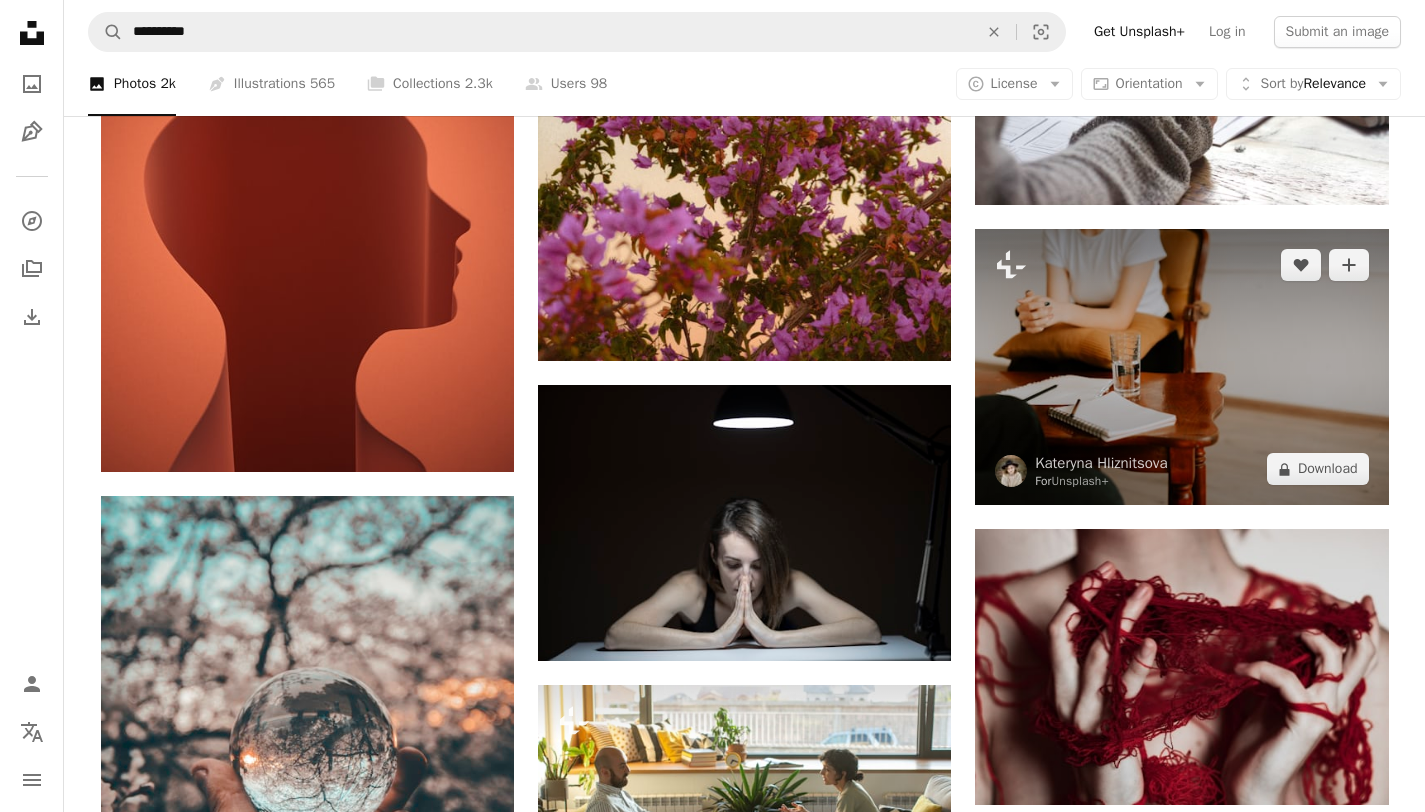 scroll, scrollTop: 2255, scrollLeft: 0, axis: vertical 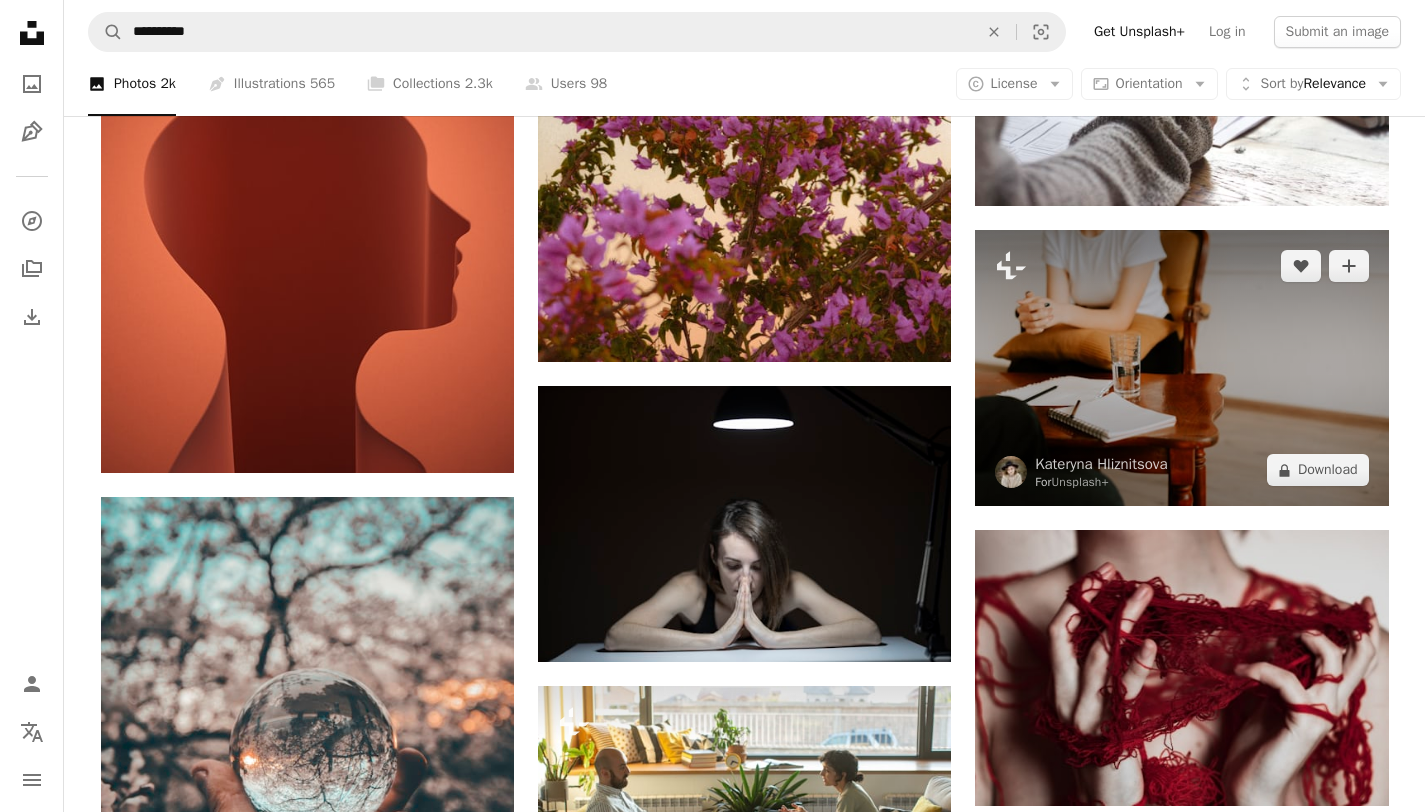 click at bounding box center (1181, 368) 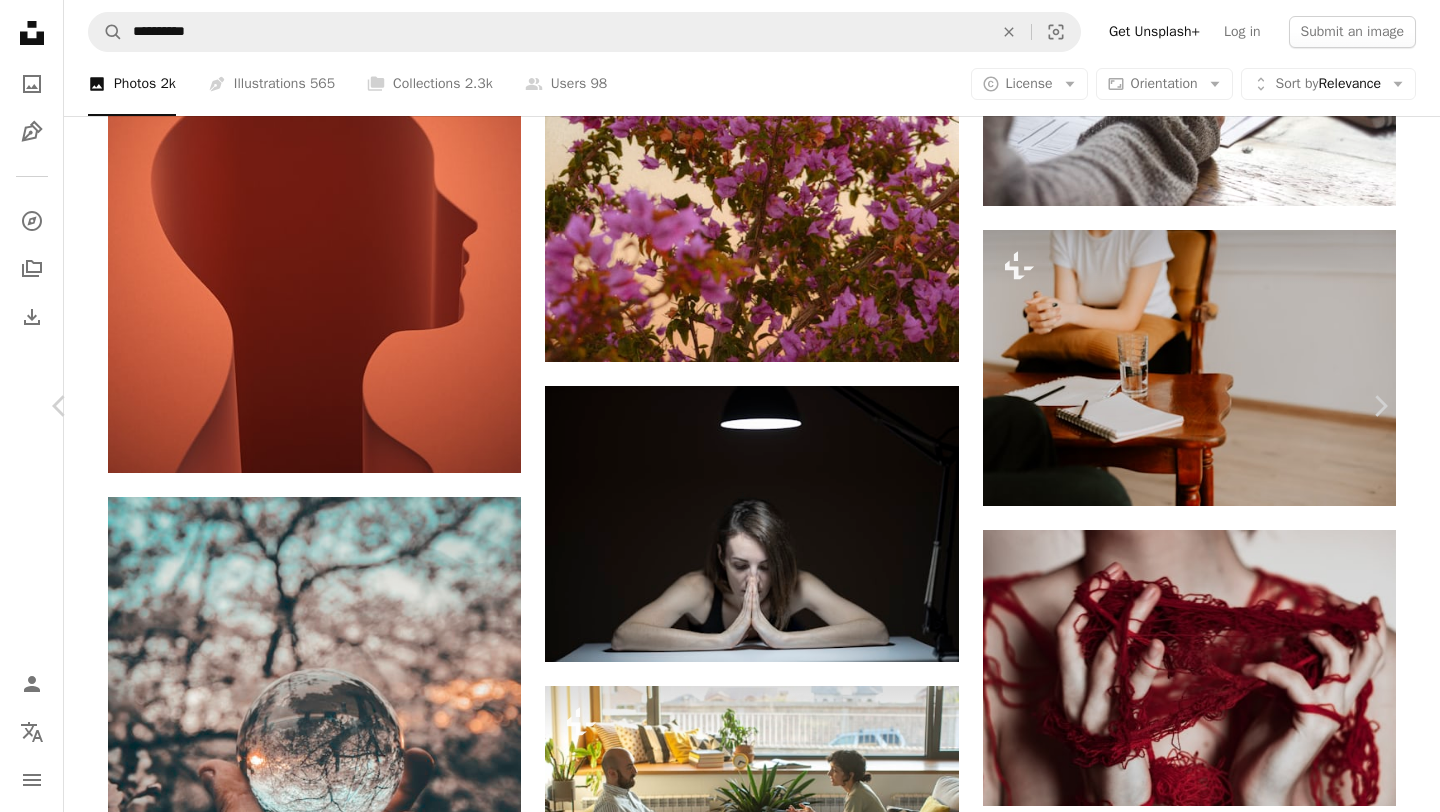 click on "An X shape Chevron left Chevron right [FIRST] [LAST] For Unsplash+ A heart A plus sign A lock Download Zoom in A forward-right arrow Share More Actions Calendar outlined Published on October 17, 2022 Safety Licensed under the Unsplash+ License woman mental health therapy support psychology counselling psychotherapy talking therapy emotional awareness talk about it Free pictures From this series Chevron right Plus sign for Unsplash+ Plus sign for Unsplash+ Plus sign for Unsplash+ Plus sign for Unsplash+ Plus sign for Unsplash+ Plus sign for Unsplash+ Plus sign for Unsplash+ Plus sign for Unsplash+ Plus sign for Unsplash+ Plus sign for Unsplash+ Related images Plus sign for Unsplash+ A heart A plus sign [FIRST] [LAST] For Unsplash+ A lock Download Plus sign for Unsplash+ A heart A plus sign [FIRST] [LAST] For Unsplash+ A lock Download Plus sign for Unsplash+ A heart A plus sign [FIRST] [LAST] For Unsplash+ A lock Download Plus sign for Unsplash+ A heart A plus sign [FIRST] [LAST]" at bounding box center [720, 5177] 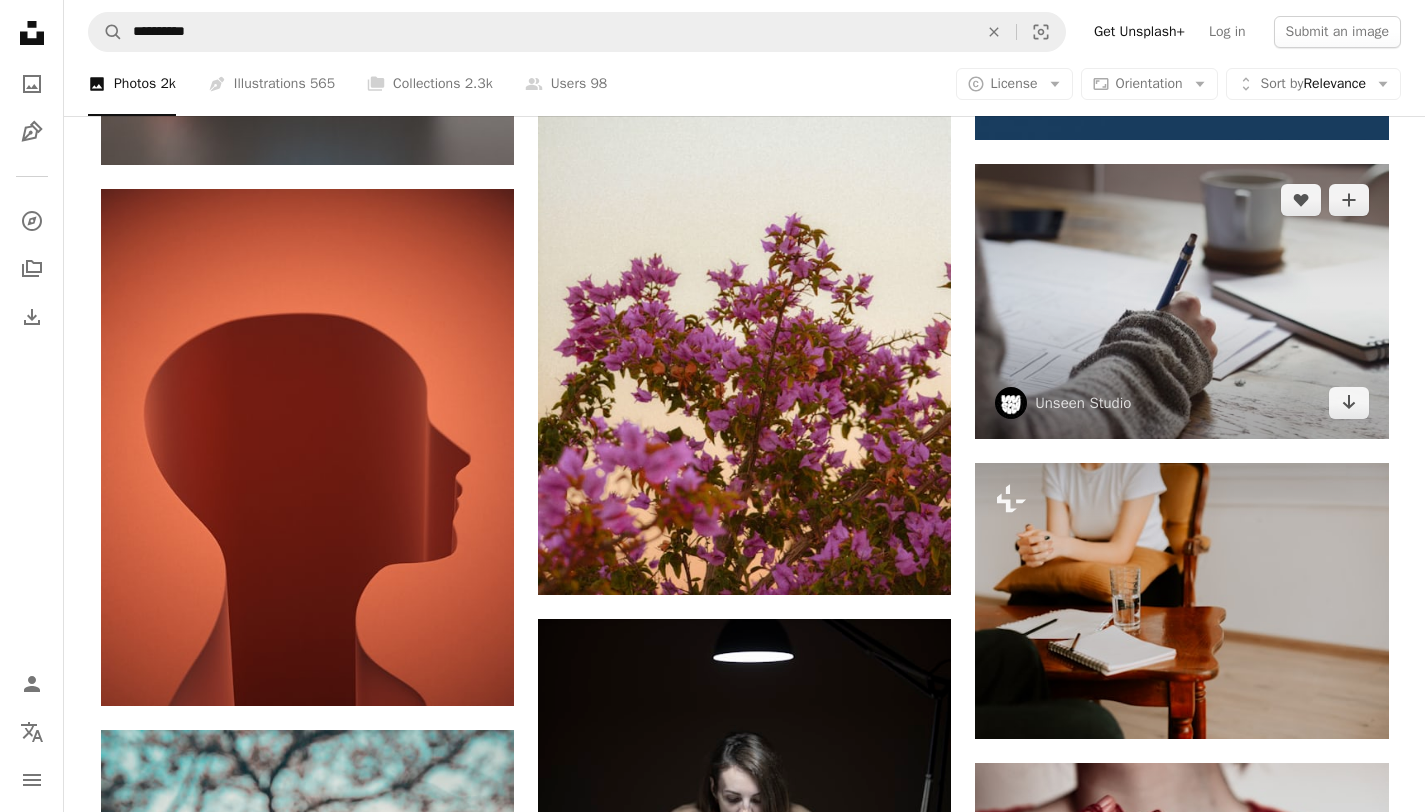 scroll, scrollTop: 1903, scrollLeft: 0, axis: vertical 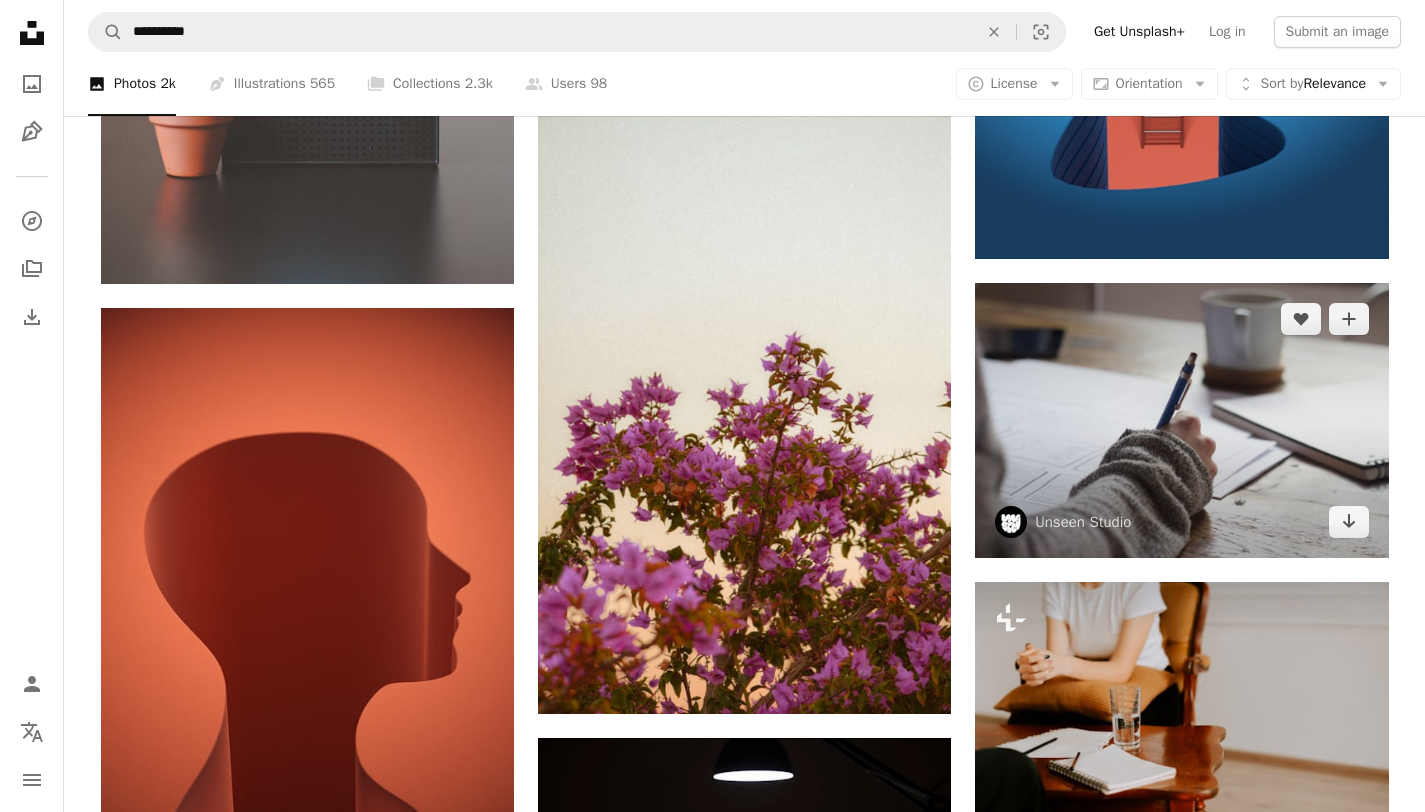 click at bounding box center (1181, 420) 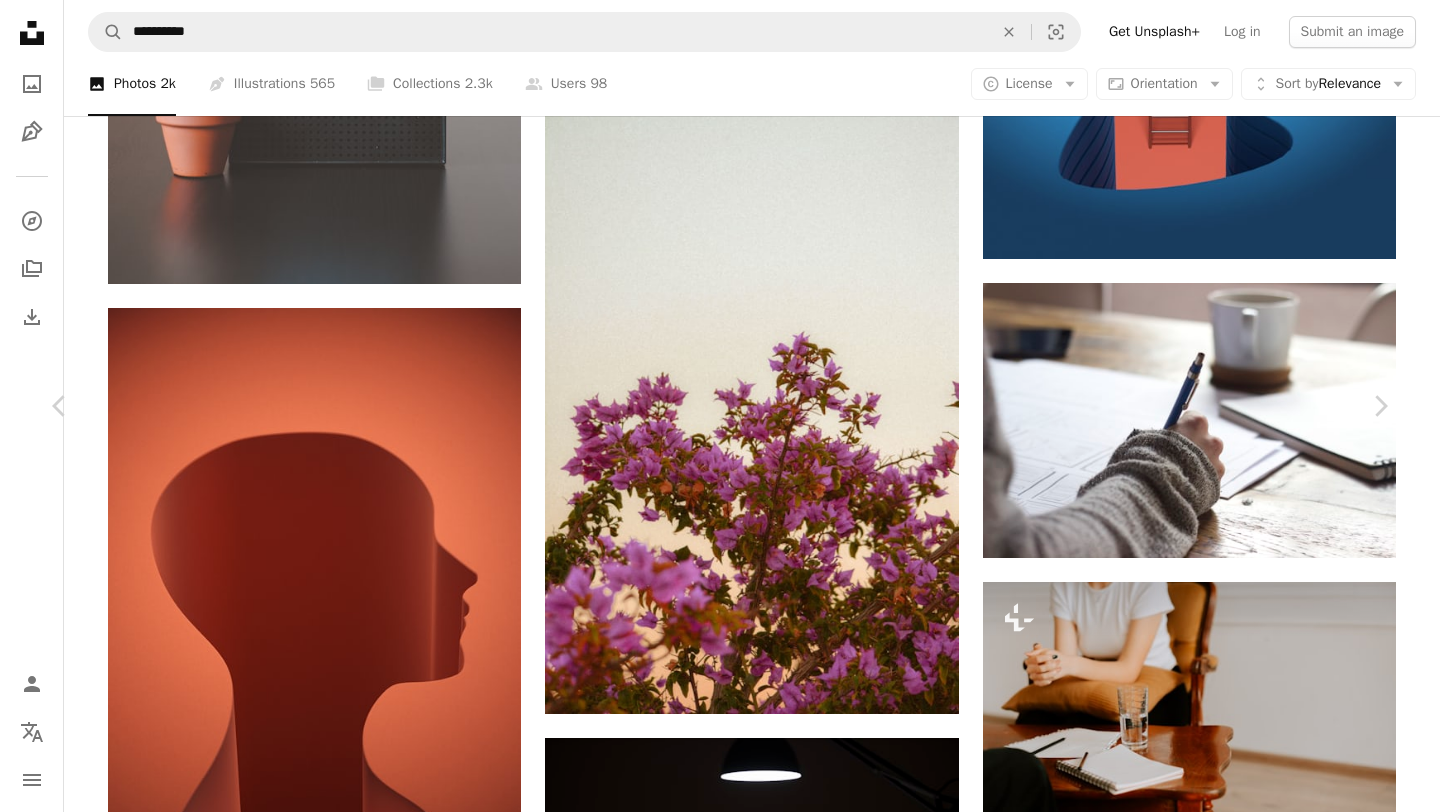 click on "Chevron down" at bounding box center [1264, 5170] 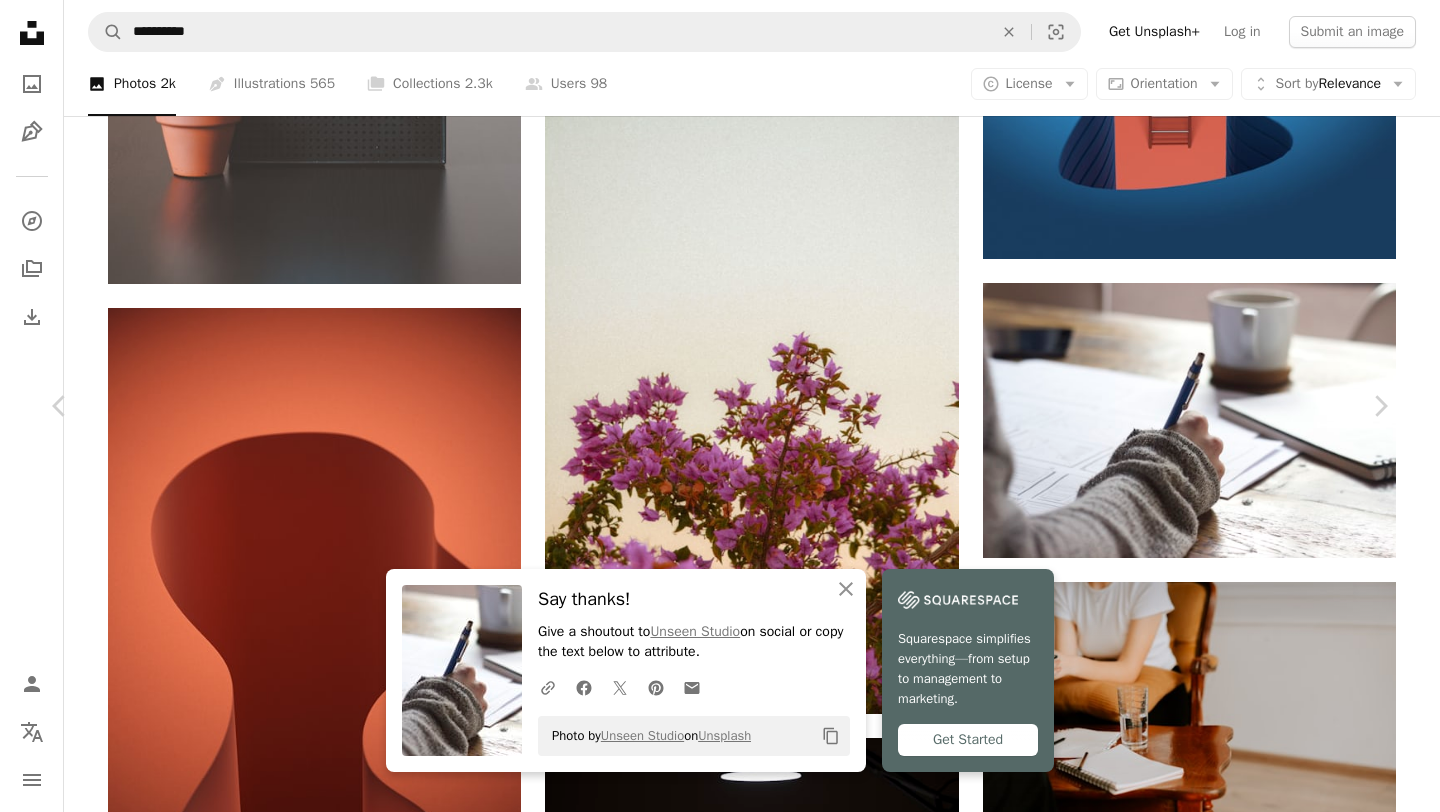 click on "An X shape Chevron left Chevron right An X shape Close Say thanks! Give a shoutout to [COMPANY] on social or copy the text below to attribute. A URL sharing icon (chains) Facebook icon X (formerly Twitter) icon Pinterest icon An envelope Photo by [COMPANY] on Unsplash
Copy content Squarespace simplifies everything—from setup to management to marketing. Get Started [COMPANY] [USERNAME] A heart A plus sign Download free Chevron down Zoom in Views 343,395,479 Downloads 2,997,190 Featured in Photos , Health & Wellness , Back To School A forward-right arrow Share Info icon Info More Actions Designer sketching Wireframes A map marker [LOCATION], [LOCATION], [COUNTRY] Calendar outlined Published on June 11, 2015 Camera Canon, EOS REBEL T3i Safety Free to use under the Unsplash License office coffee people blue work paper design wood table hand Creative Images bokeh cup pen blur note arm draw background business Backgrounds Browse premium related images on iStock | View more on iStock" at bounding box center (720, 5529) 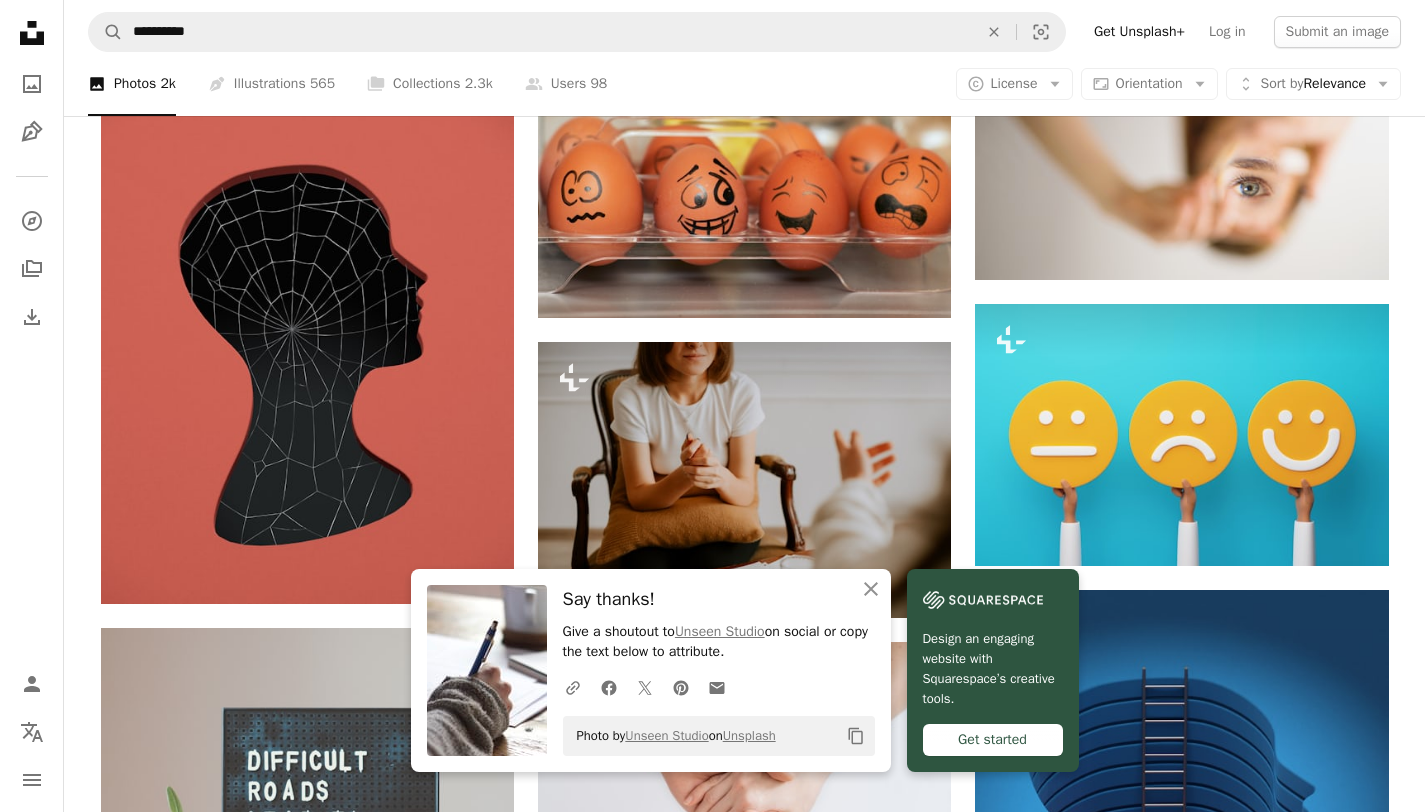 scroll, scrollTop: 942, scrollLeft: 0, axis: vertical 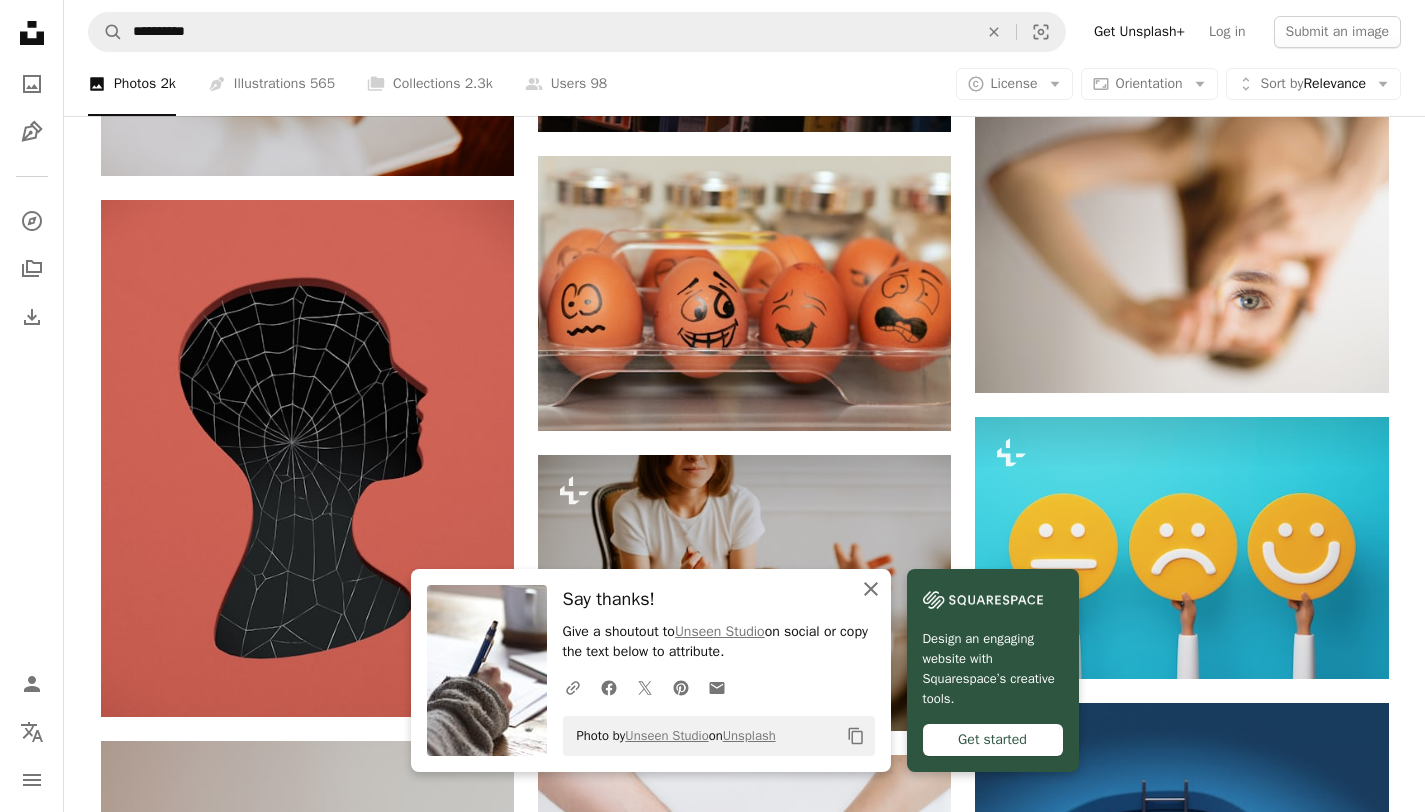 click on "An X shape" 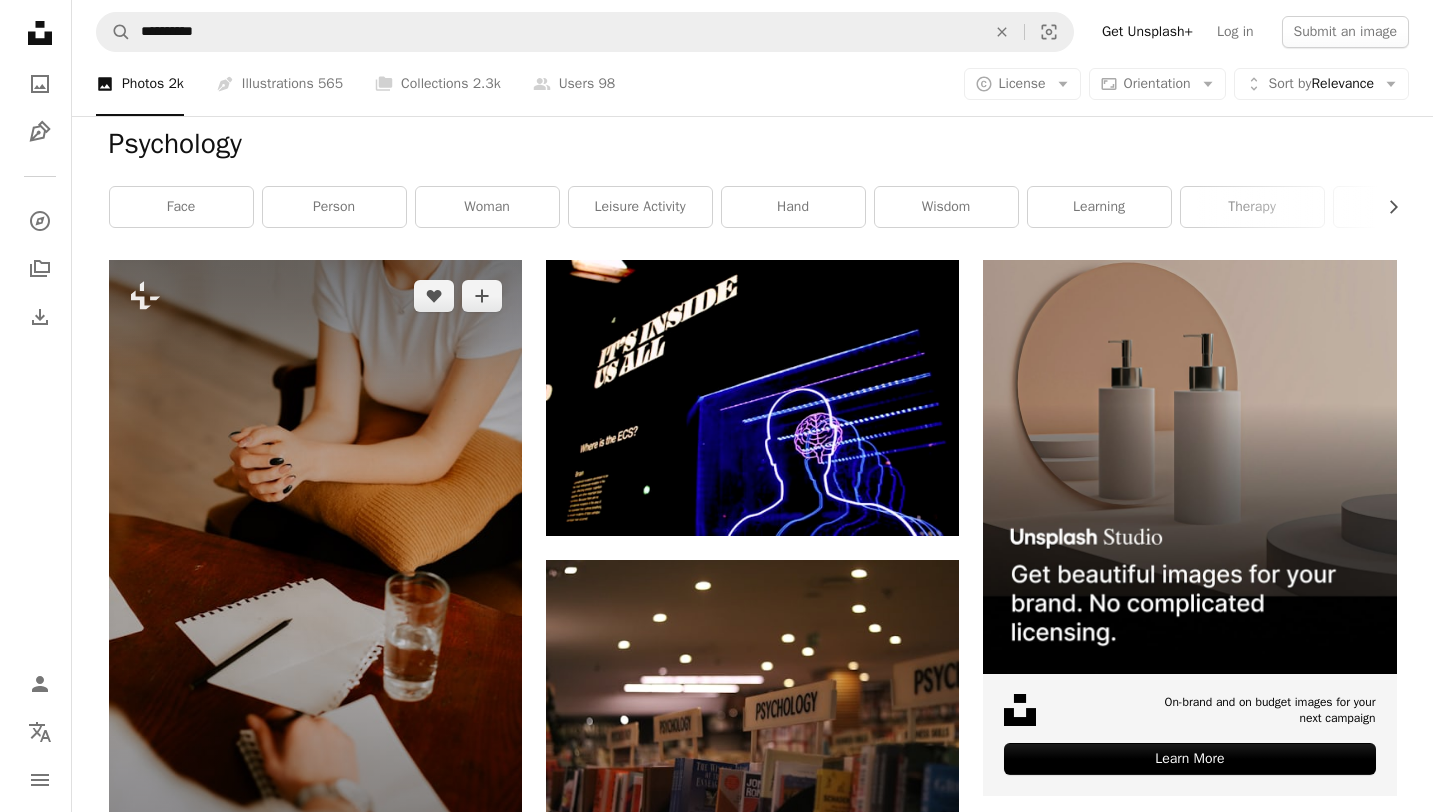 scroll, scrollTop: 361, scrollLeft: 0, axis: vertical 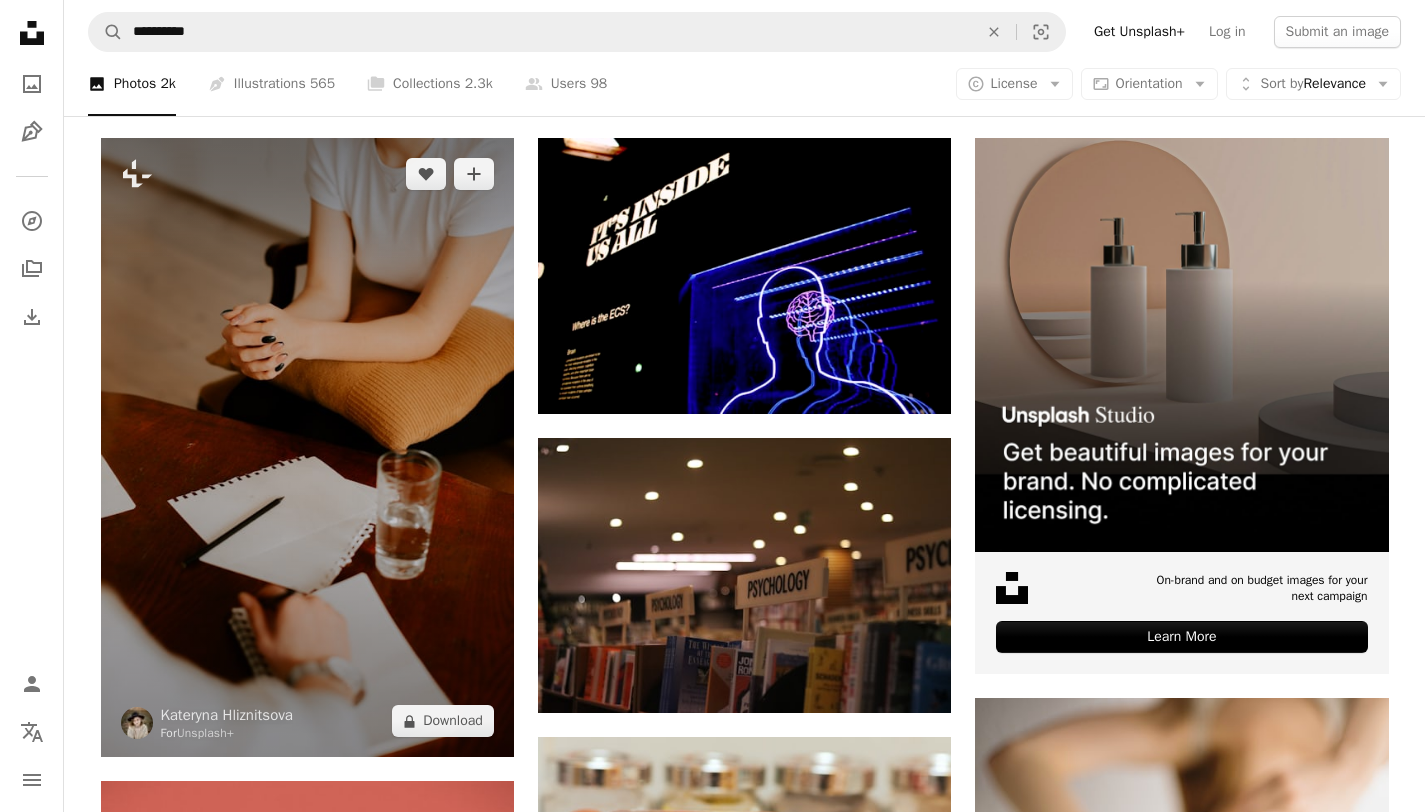click at bounding box center (307, 447) 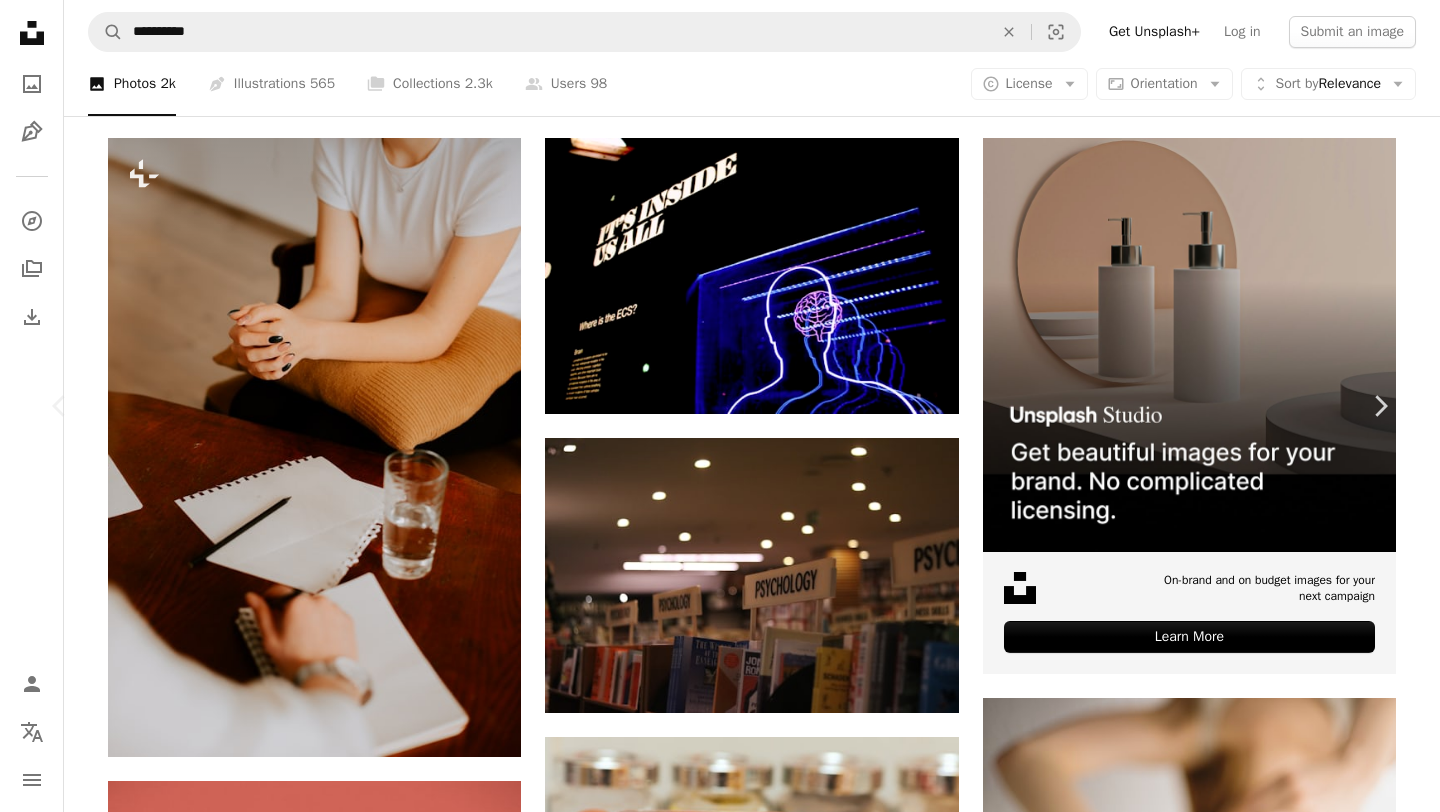 click on "An X shape Chevron left Chevron right Kateryna Hliznitsova For Unsplash+ A heart A plus sign A lock Download Zoom in A forward-right arrow Share More Actions Calendar outlined Published on October 17, 2022 Safety Licensed under the Unsplash+ License woman mental health therapy support psychology quiz counselling psychotherapy talking therapy talk about it speech therapy Public domain images From this series Chevron right Plus sign for Unsplash+ Plus sign for Unsplash+ Plus sign for Unsplash+ Plus sign for Unsplash+ Plus sign for Unsplash+ Plus sign for Unsplash+ Plus sign for Unsplash+ Plus sign for Unsplash+ Plus sign for Unsplash+ Plus sign for Unsplash+ Related images Plus sign for Unsplash+ A heart A plus sign Kateryna Hliznitsova For Unsplash+ A lock Download Plus sign for Unsplash+ A heart A plus sign Kateryna Hliznitsova For Unsplash+ A lock Download Plus sign for Unsplash+ A heart A plus sign Kateryna Hliznitsova For Unsplash+ A lock Download Plus sign for Unsplash+ A heart A plus sign For For" at bounding box center [720, 7071] 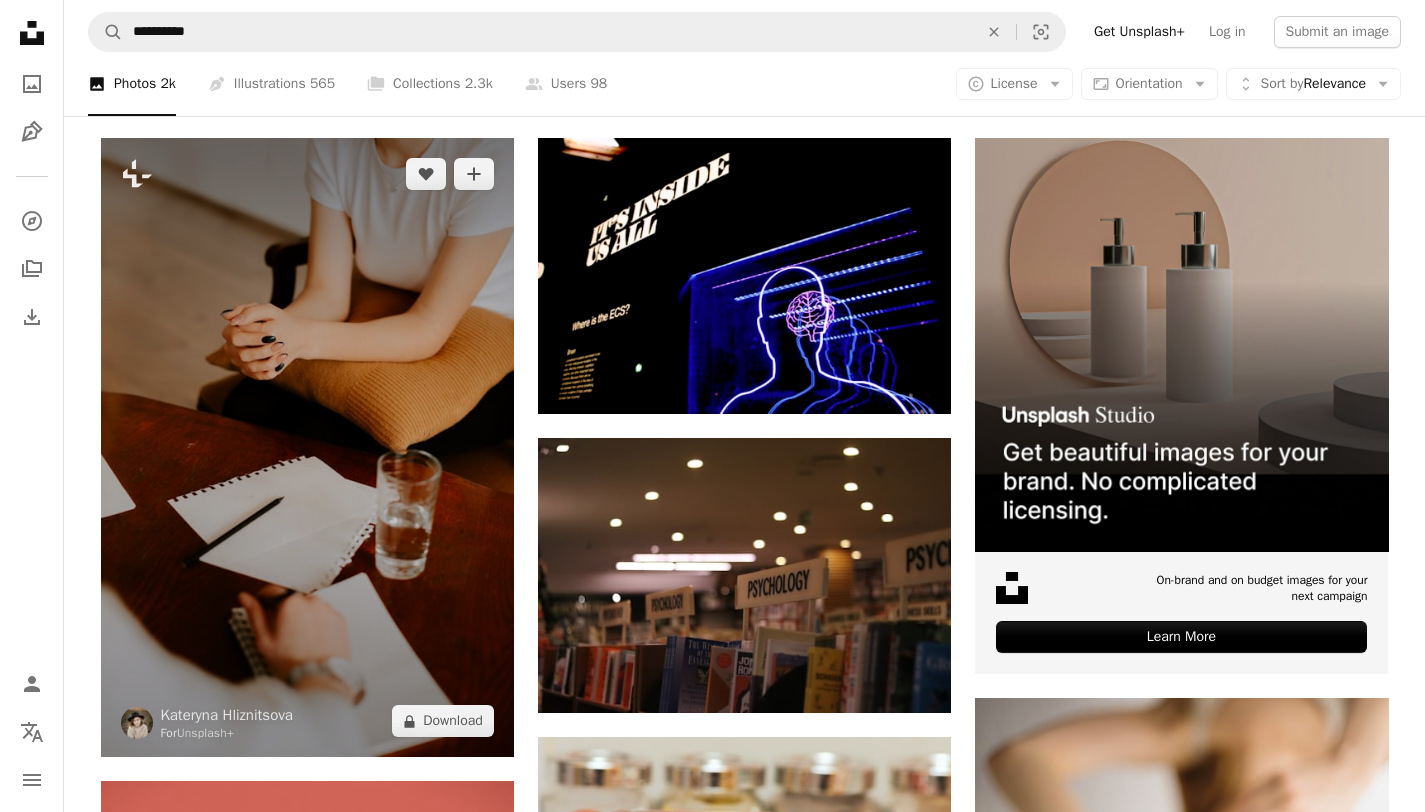 click at bounding box center (307, 447) 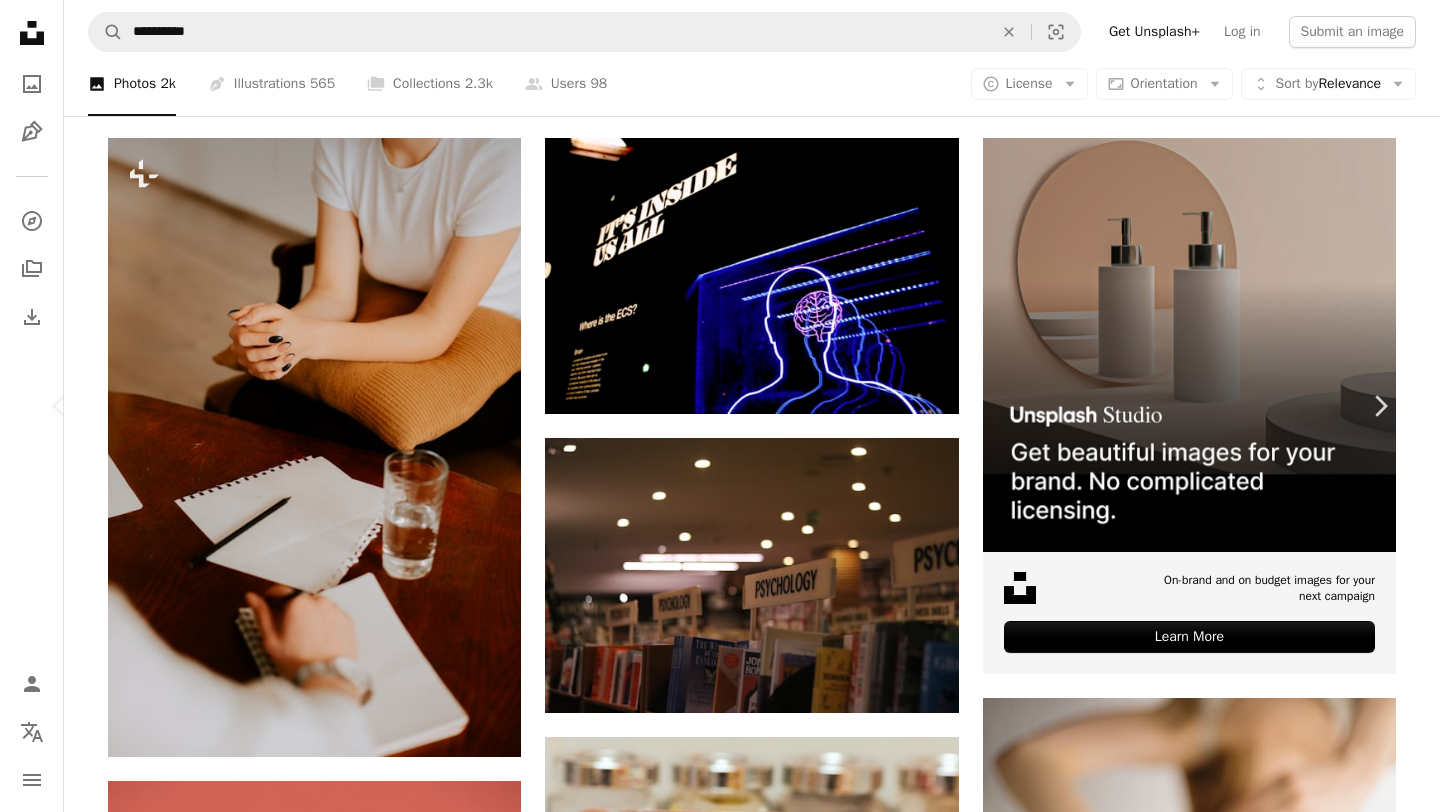 scroll, scrollTop: 1496, scrollLeft: 0, axis: vertical 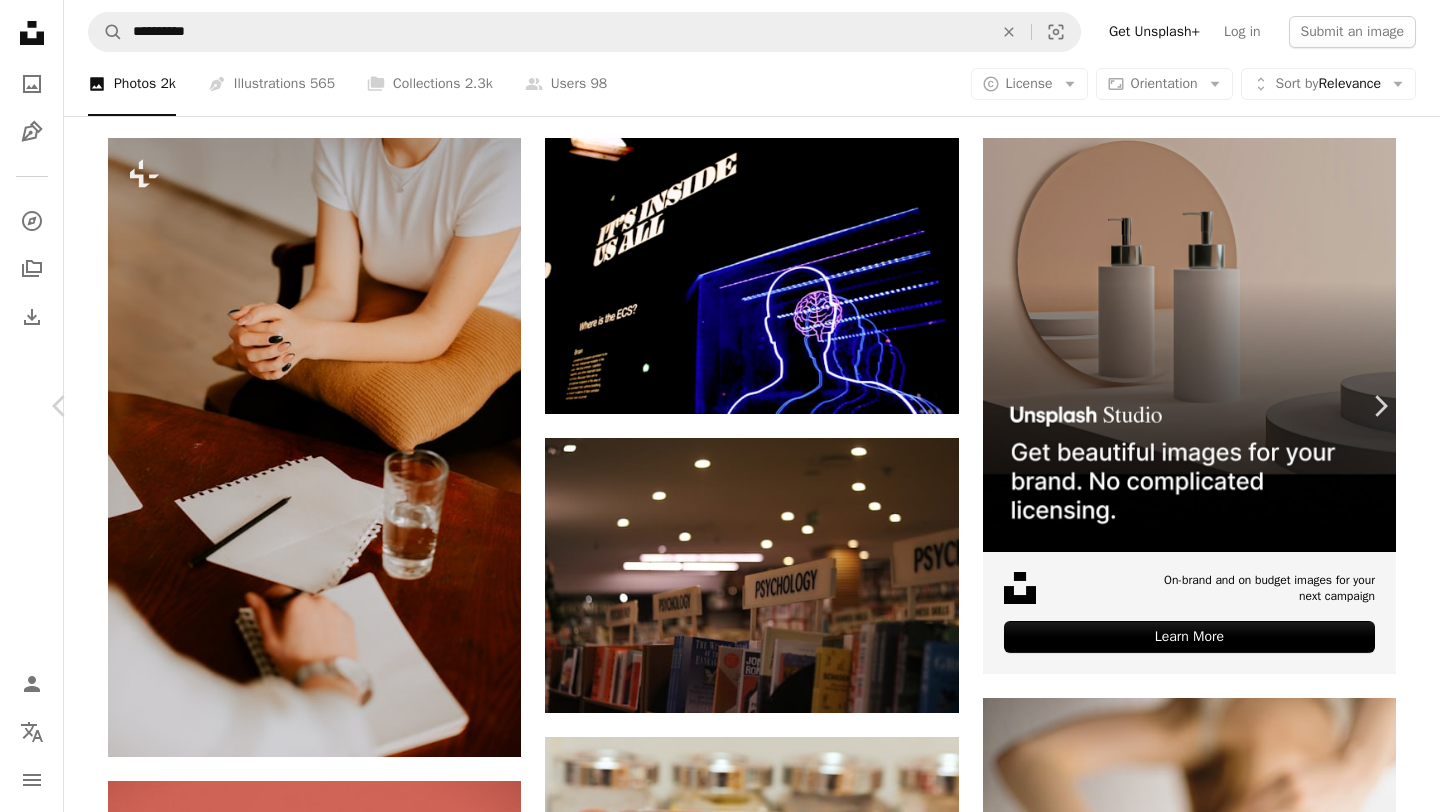click on "An X shape Chevron left Chevron right [FIRST] [LAST] For Unsplash+ A heart A plus sign A lock Download Zoom in A forward-right arrow Share More Actions Calendar outlined Published on May 13, 2024 Camera Canon, EOS 6D Mark II Safety Licensed under the Unsplash+ License bible christian christianity bible study spirituality religion religious youth group bible reading church group christian life spiritual journey church youth christian life spiritual community HD Wallpapers From this series Chevron right Plus sign for Unsplash+ Plus sign for Unsplash+ Plus sign for Unsplash+ Plus sign for Unsplash+ Plus sign for Unsplash+ Plus sign for Unsplash+ Plus sign for Unsplash+ Plus sign for Unsplash+ Plus sign for Unsplash+ Plus sign for Unsplash+ Related images Plus sign for Unsplash+ A heart A plus sign [FIRST] [LAST] For Unsplash+ A lock Download Plus sign for Unsplash+ A heart A plus sign [FIRST] [LAST] For Unsplash+ A lock Download Plus sign for Unsplash+ A heart A plus sign A. C. For Unsplash+ A lock Download" at bounding box center (720, 7071) 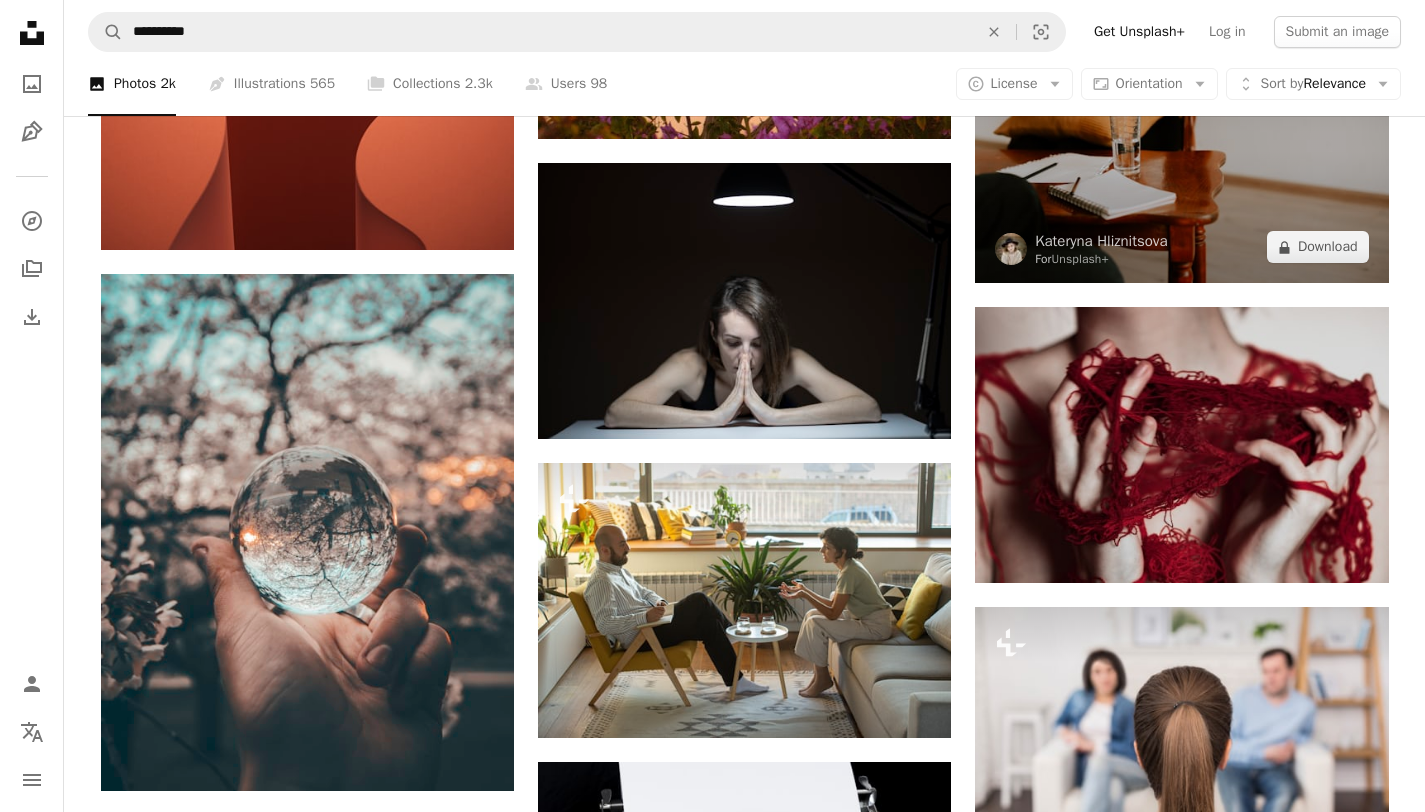 scroll, scrollTop: 2375, scrollLeft: 0, axis: vertical 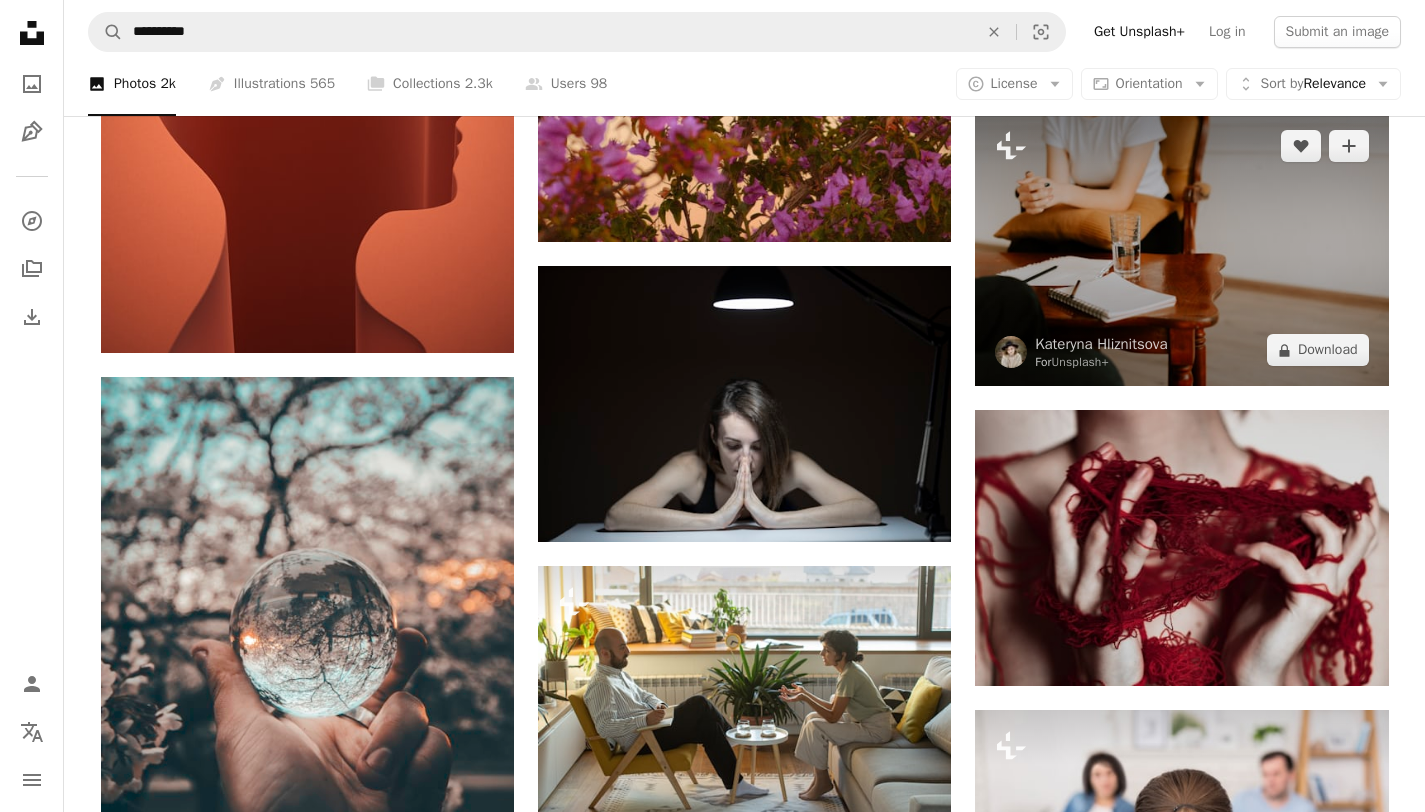 click at bounding box center (1181, 248) 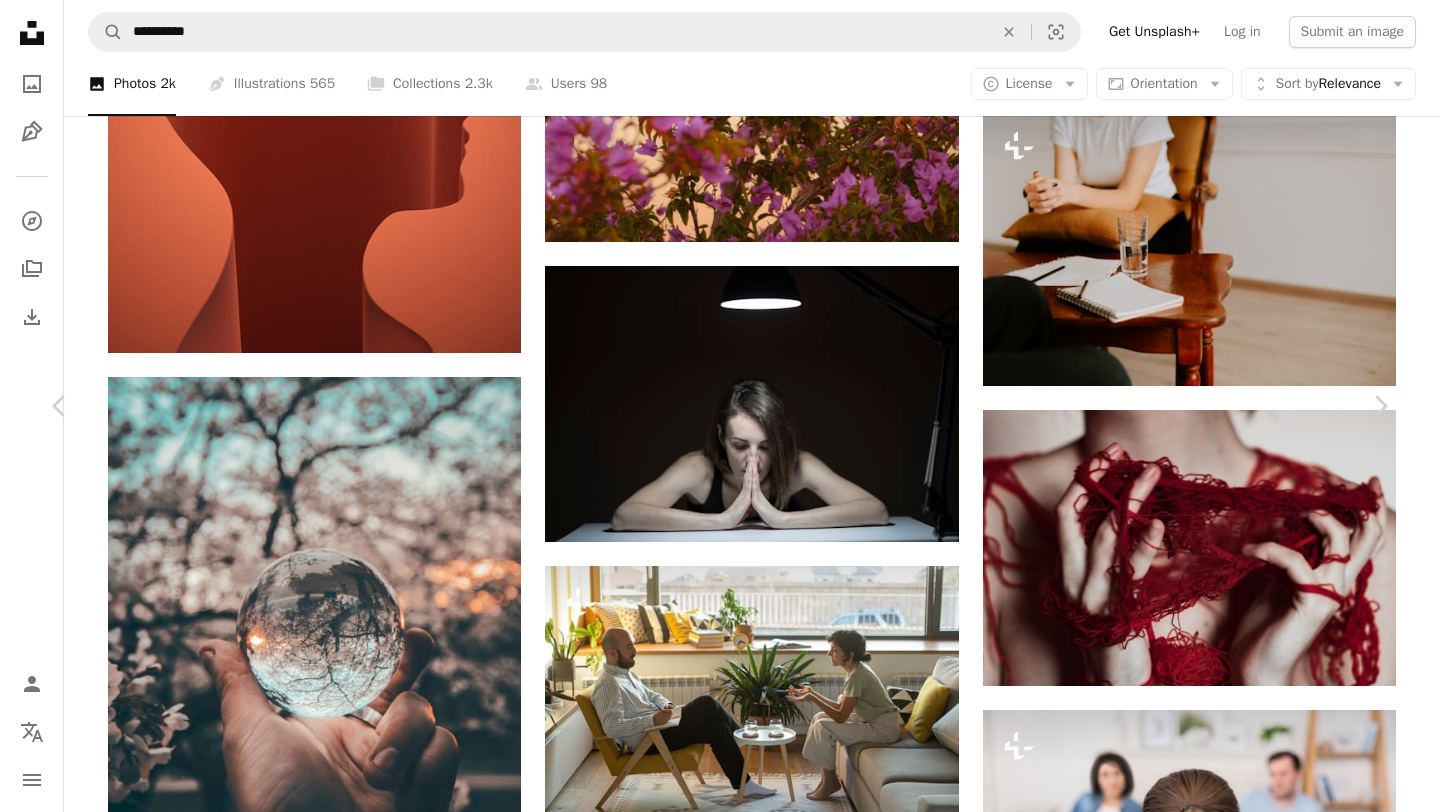 click on "An X shape Chevron left Chevron right [FIRST] [LAST] For Unsplash+ A heart A plus sign A lock Download Zoom in A forward-right arrow Share More Actions Calendar outlined Published on October 17, 2022 Safety Licensed under the Unsplash+ License woman mental health therapy support psychology counselling psychotherapy talking therapy emotional awareness talk about it Free pictures From this series Chevron right Plus sign for Unsplash+ Plus sign for Unsplash+ Plus sign for Unsplash+ Plus sign for Unsplash+ Plus sign for Unsplash+ Plus sign for Unsplash+ Plus sign for Unsplash+ Plus sign for Unsplash+ Plus sign for Unsplash+ Plus sign for Unsplash+ Related images Plus sign for Unsplash+ A heart A plus sign [FIRST] [LAST] For Unsplash+ A lock Download Plus sign for Unsplash+ A heart A plus sign [FIRST] [LAST] For Unsplash+ A lock Download Plus sign for Unsplash+ A heart A plus sign [FIRST] [LAST] For Unsplash+ A lock Download Plus sign for Unsplash+ A heart A plus sign [FIRST] [LAST]" at bounding box center [720, 5057] 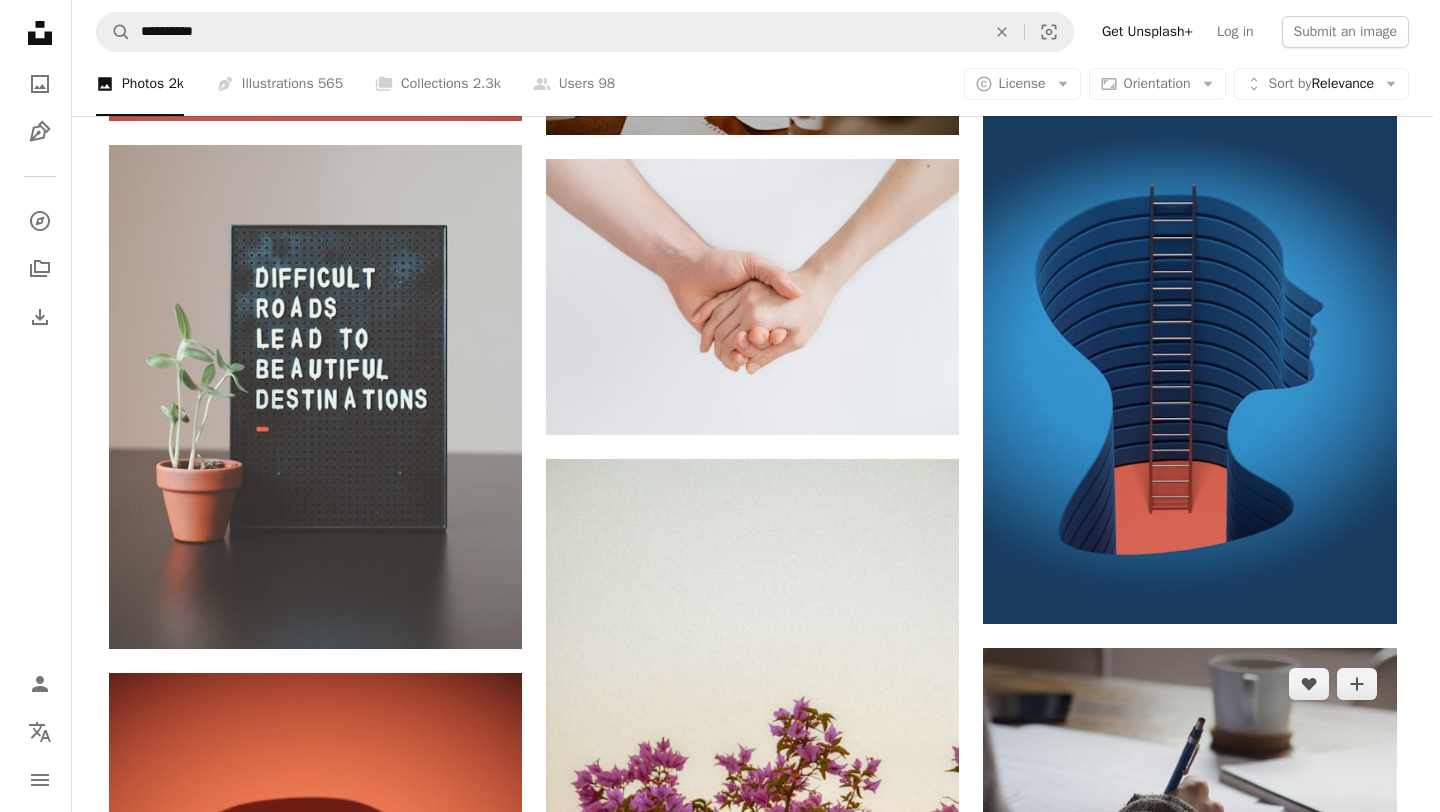 scroll, scrollTop: 1539, scrollLeft: 0, axis: vertical 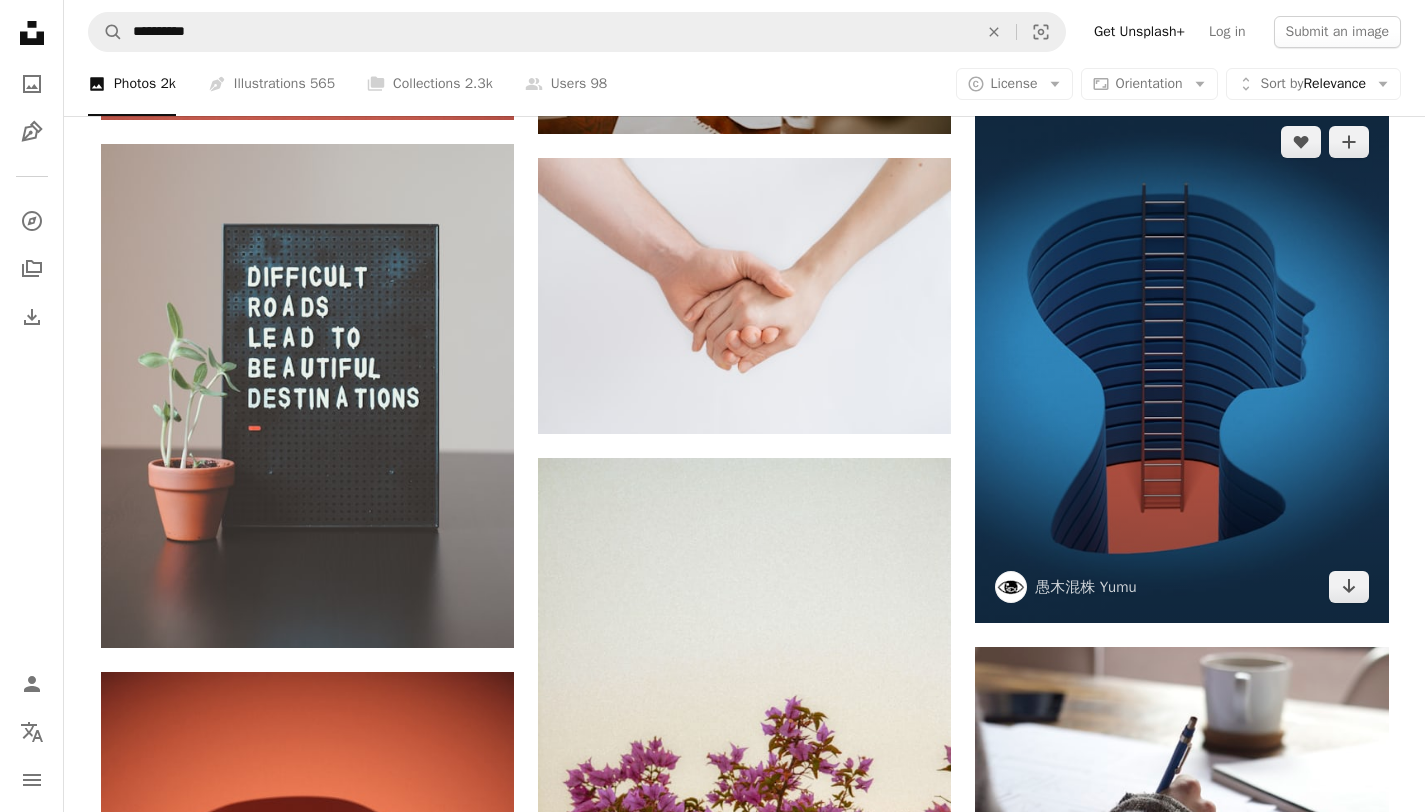 click at bounding box center (1181, 364) 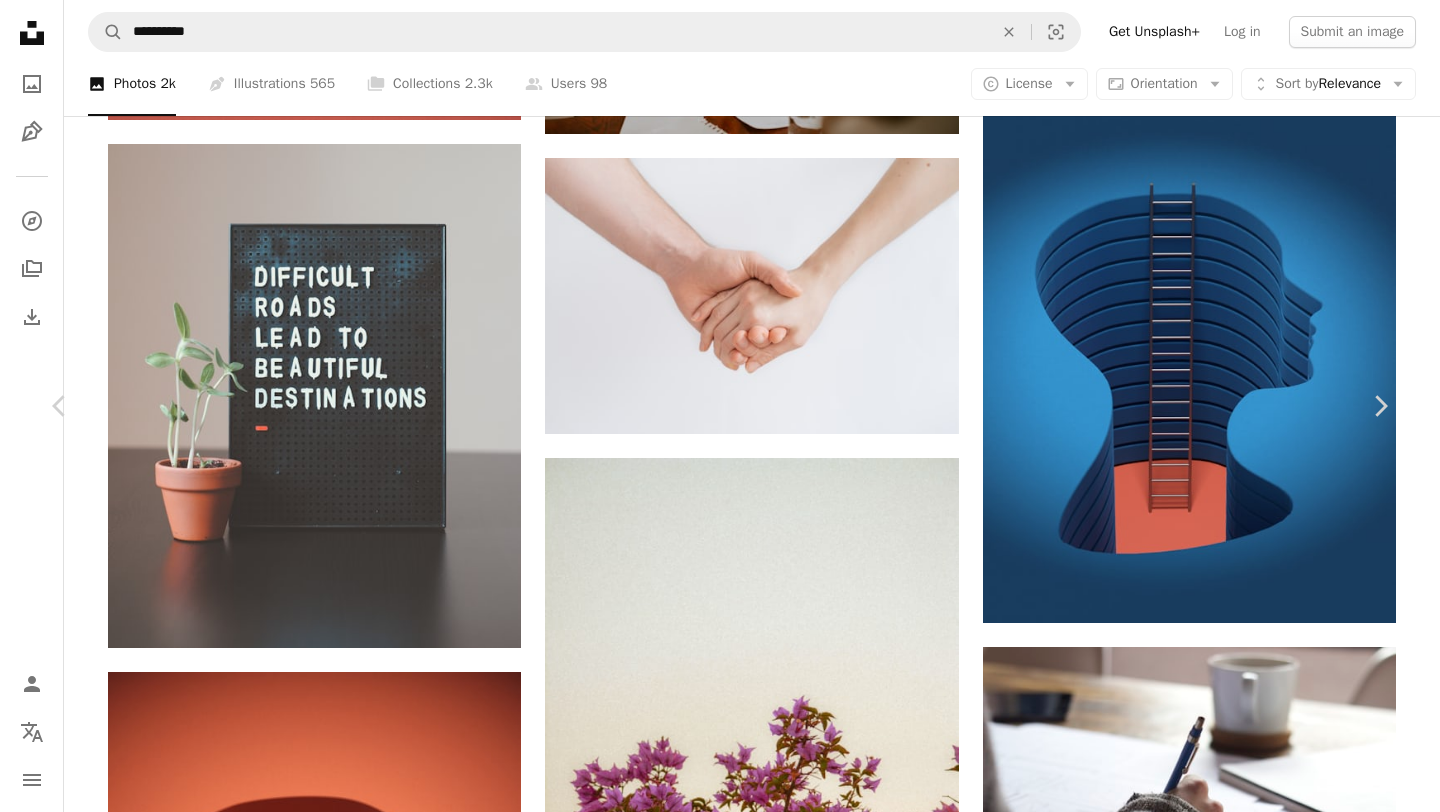 click on "Chevron down" 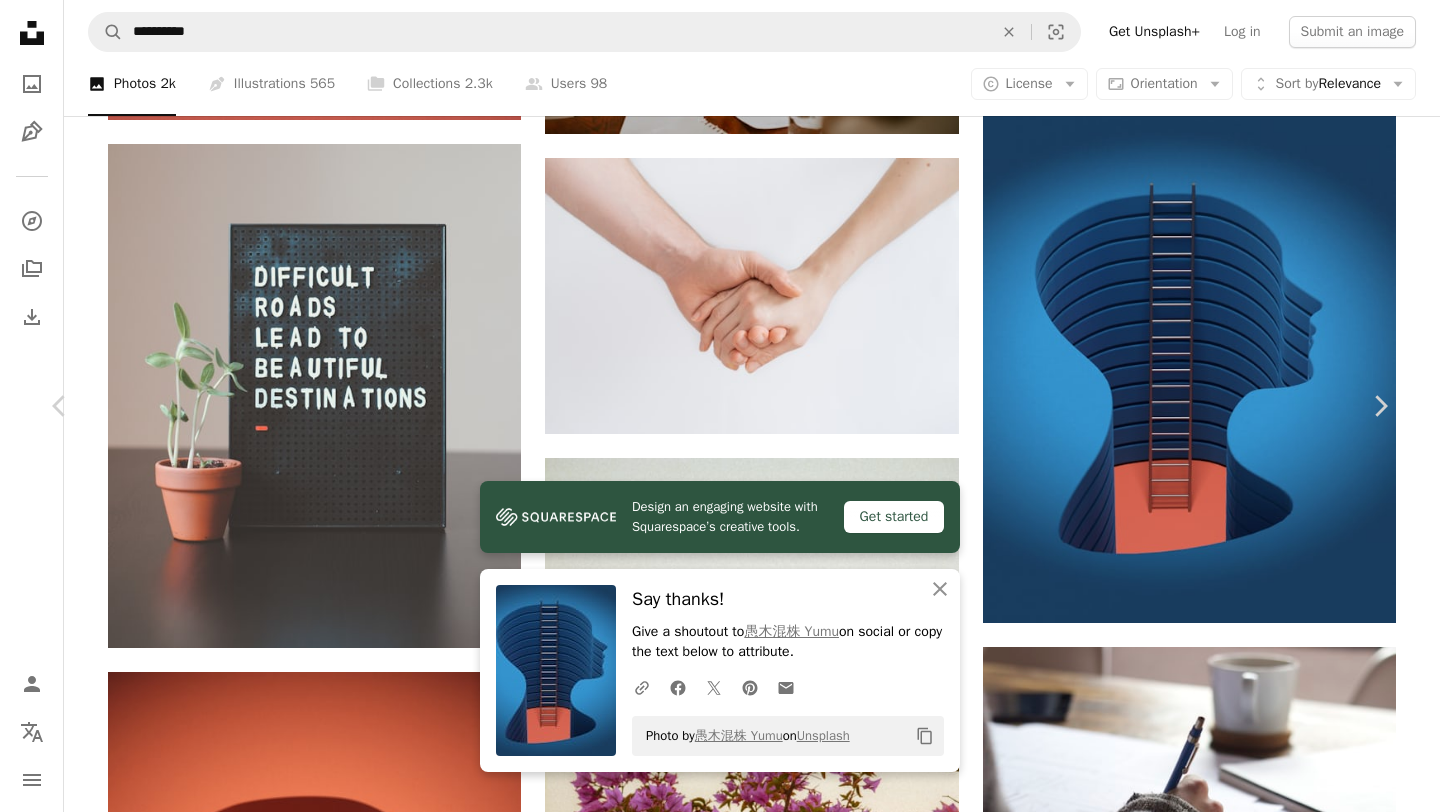 click on "Zoom in" at bounding box center (712, 5893) 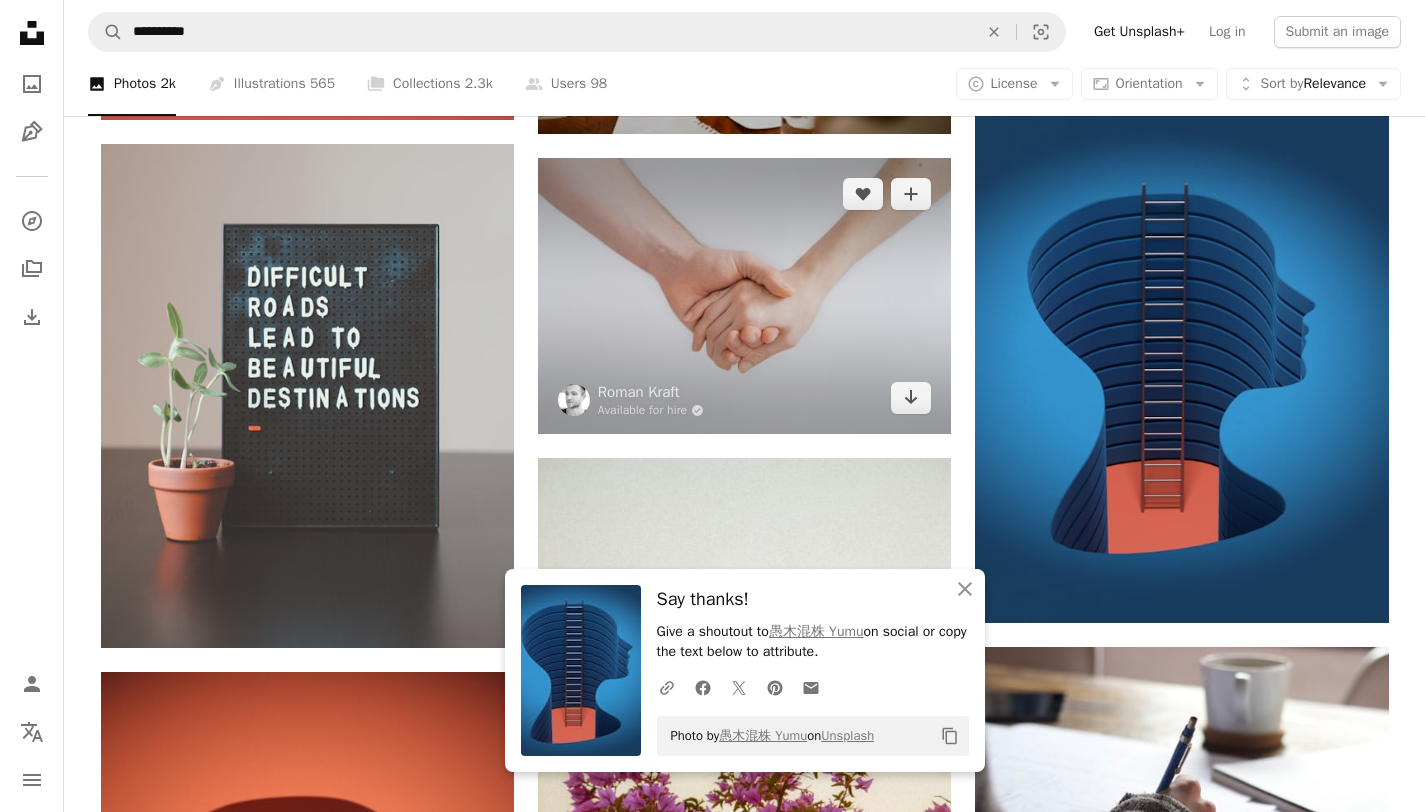 click at bounding box center [744, 296] 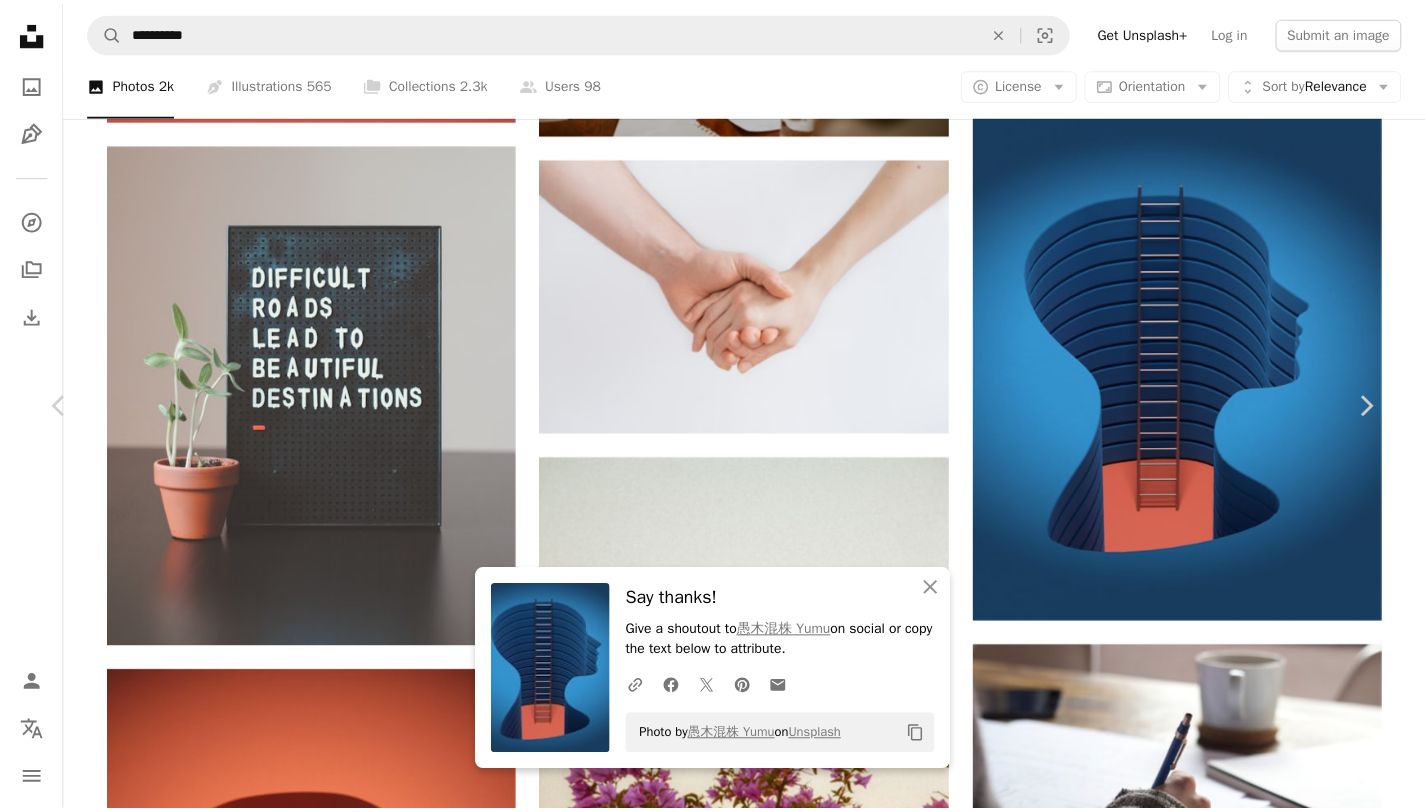 scroll, scrollTop: 922, scrollLeft: 0, axis: vertical 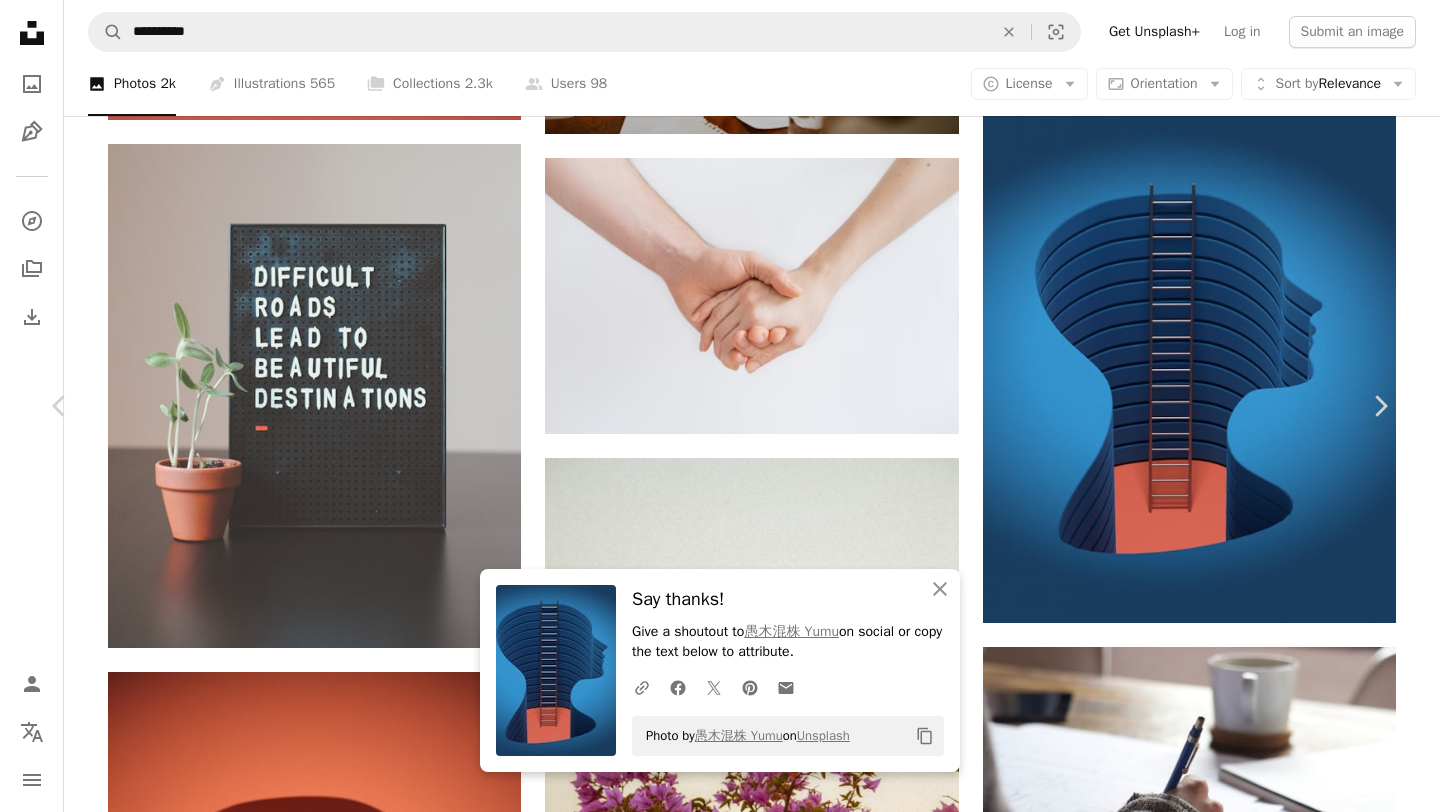 click on "Browse premium related images on iStock | Save 20% with code UNSPLASH20 View more on iStock ↗ Related images A heart A plus sign [FIRST] [LAST] Available for hire A checkmark inside of a circle Arrow pointing down Plus sign for Unsplash+ A heart A plus sign [FIRST] [LAST] For Unsplash+ A lock Download Plus sign for Unsplash+ A heart A plus sign [FIRST] [LAST] For Unsplash+ A lock Download A heart A plus sign [FIRST] [LAST] Available for hire A checkmark inside of a circle Arrow pointing down A heart A plus sign [FIRST] [LAST] Arrow pointing down A heart A plus sign [FIRST] [LAST] Arrow pointing down A heart A plus sign [FIRST] [LAST] Arrow pointing down A heart A plus sign [FIRST] [LAST] Available for hire A checkmark inside of a circle Arrow pointing down A heart A plus sign [FIRST] [LAST] Available for hire A checkmark inside of a circle Arrow pointing down A heart A plus sign [FIRST] [LAST] Arrow pointing down Plus sign for Unsplash+ A heart A plus sign" at bounding box center (712, 6950) 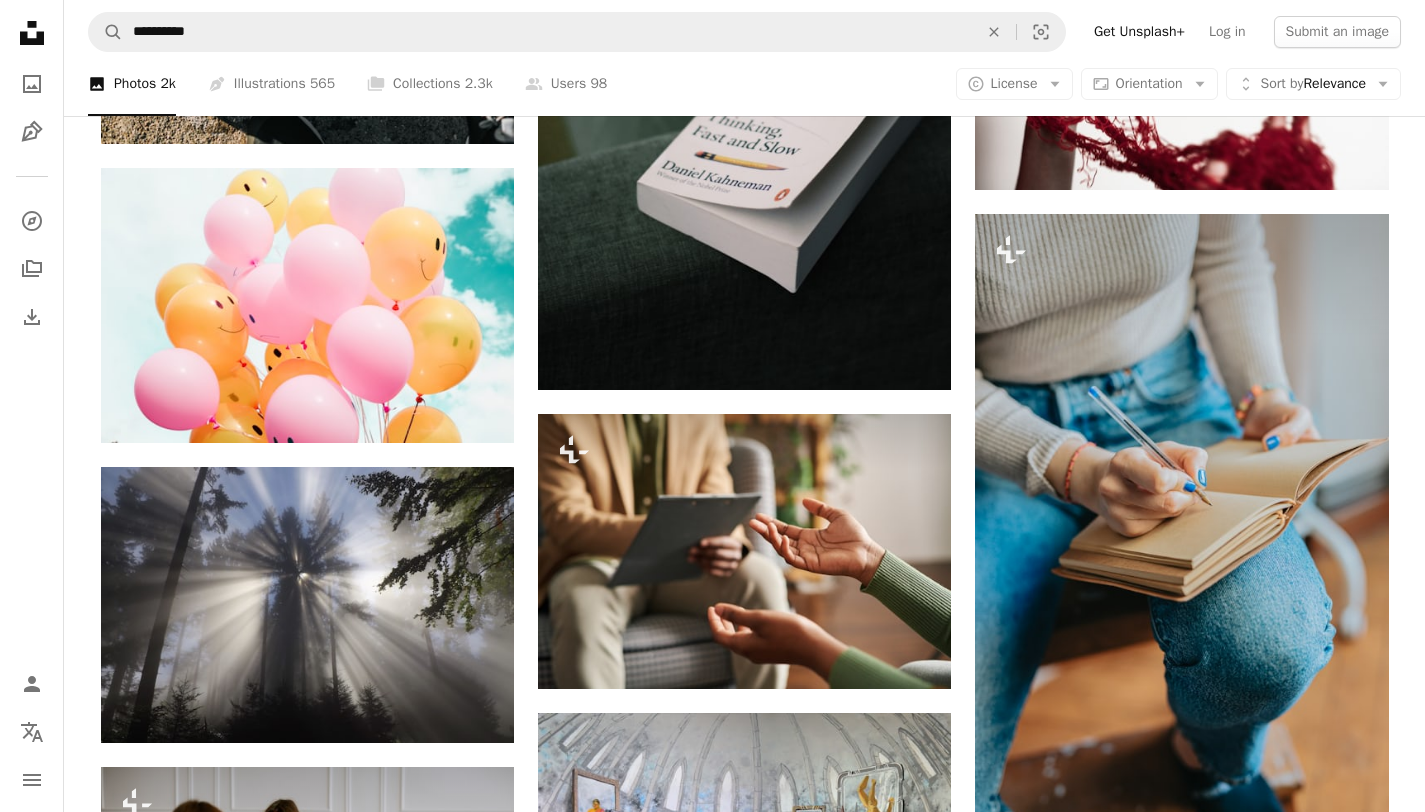 scroll, scrollTop: 3880, scrollLeft: 0, axis: vertical 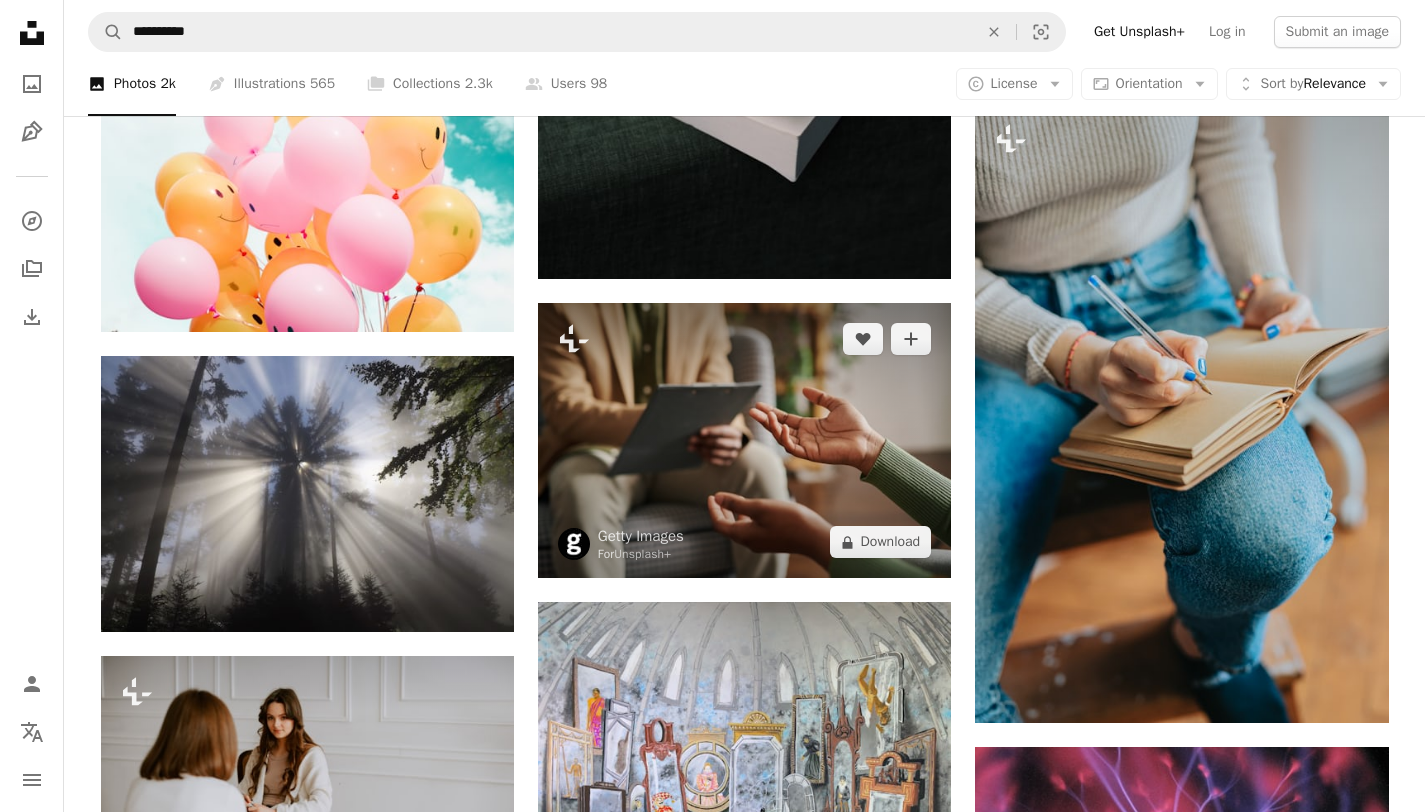 click at bounding box center (744, 440) 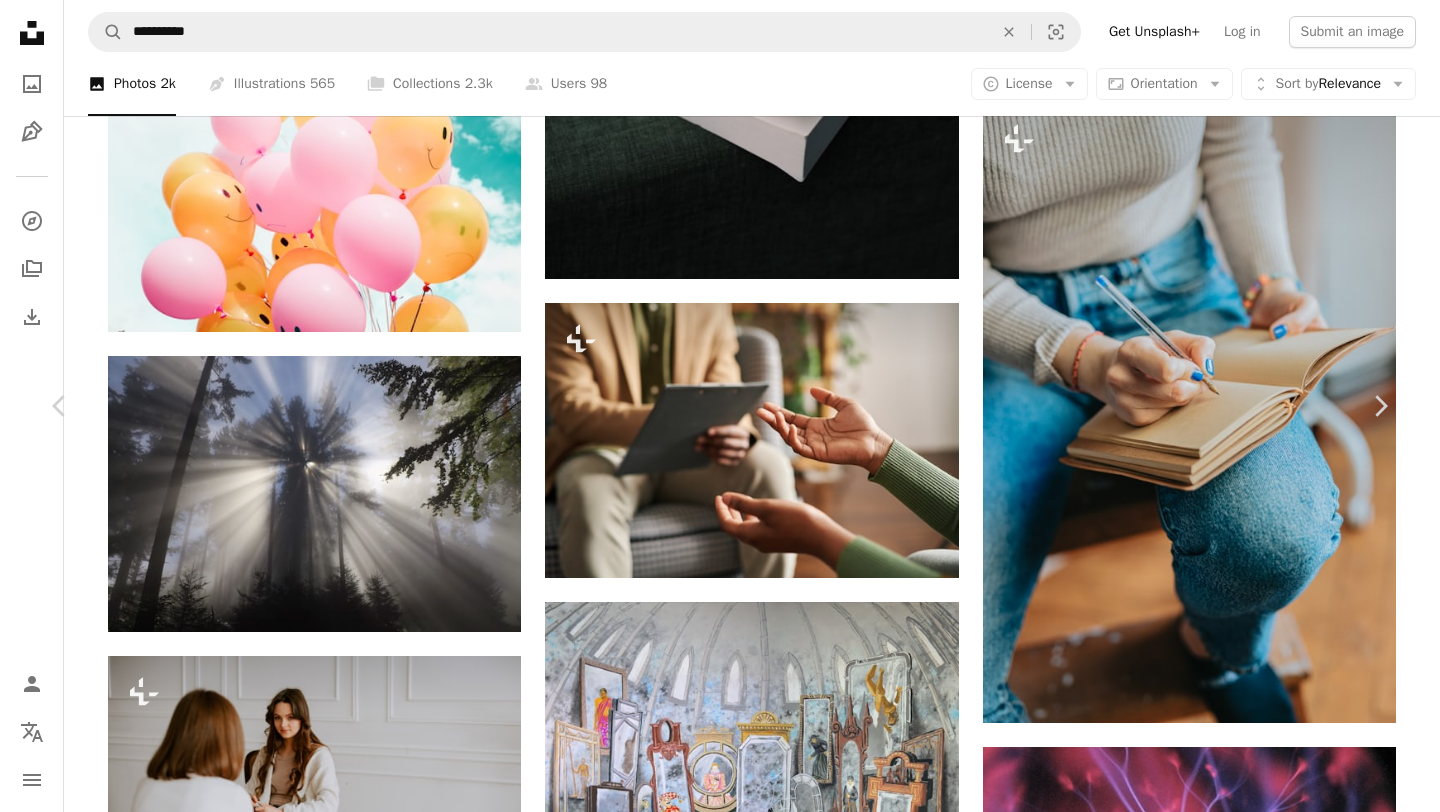 click on "An X shape Chevron left Chevron right Getty Images For Unsplash+ A heart A plus sign A lock Download Zoom in A forward-right arrow Share More Actions Calendar outlined Published on September 13, 2022 Safety Licensed under the Unsplash+ License people adults only women mental health men hand therapy discussion healthy lifestyle horizontal young adult indoors greeting problems young men color image lifestyles mental wellbeing Free pictures From this series Chevron right Plus sign for Unsplash+ Plus sign for Unsplash+ Plus sign for Unsplash+ Plus sign for Unsplash+ Related images Plus sign for Unsplash+ A heart A plus sign Getty Images For Unsplash+ A lock Download Plus sign for Unsplash+ A heart A plus sign Curated Lifestyle For Unsplash+ A lock Download Plus sign for Unsplash+ A heart A plus sign Getty Images For Unsplash+ A lock Download Plus sign for Unsplash+ A heart A plus sign Getty Images For Unsplash+ A lock" at bounding box center [720, 3552] 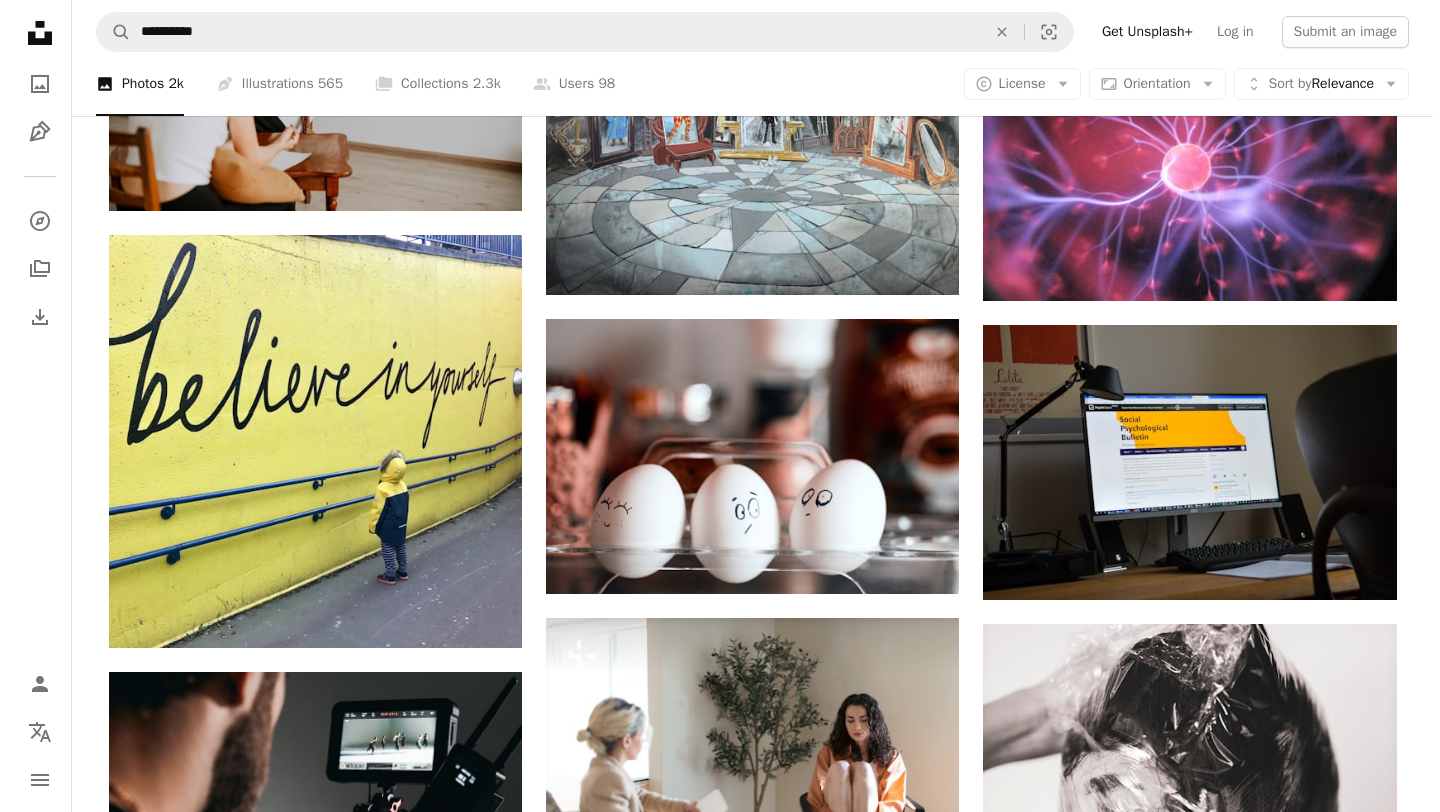 scroll, scrollTop: 4898, scrollLeft: 0, axis: vertical 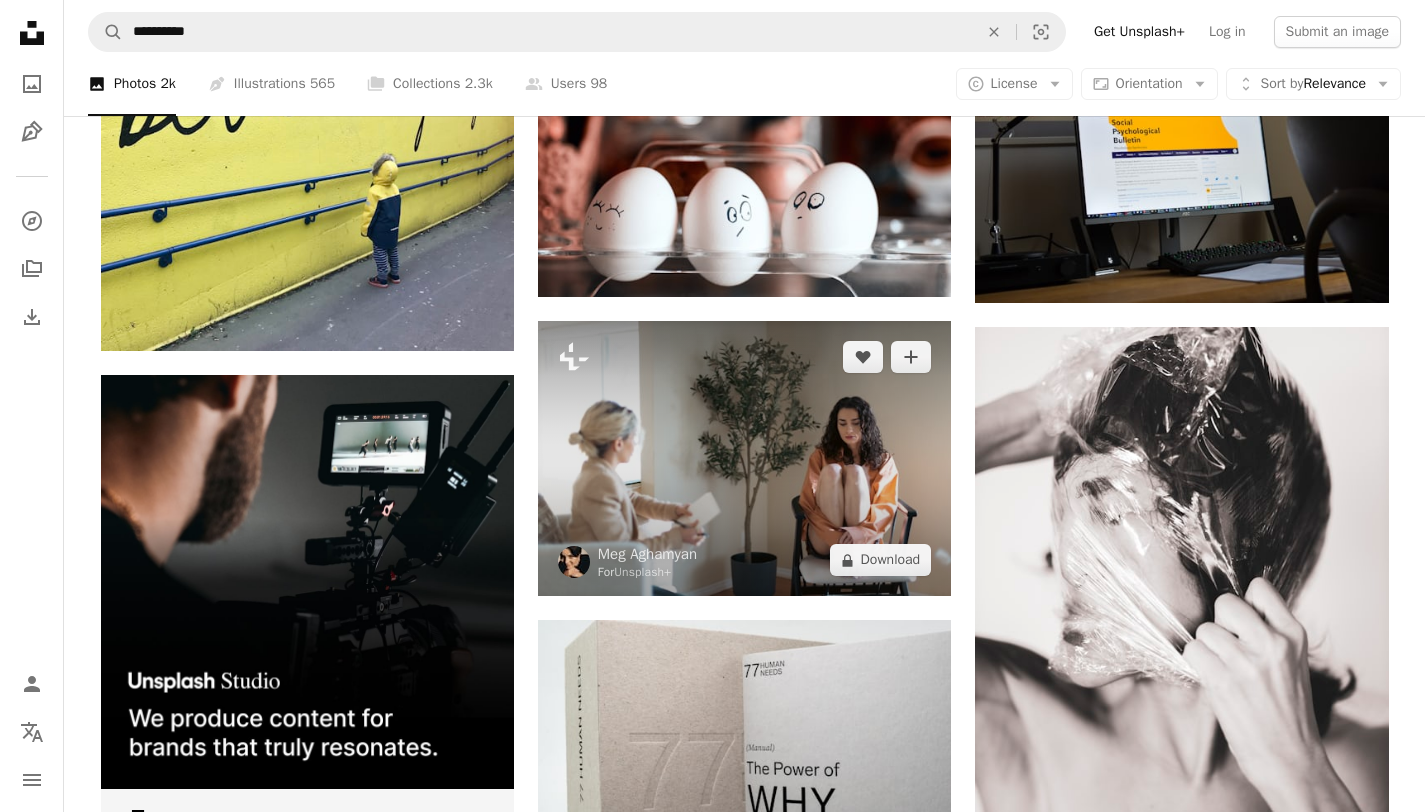 click at bounding box center (744, 458) 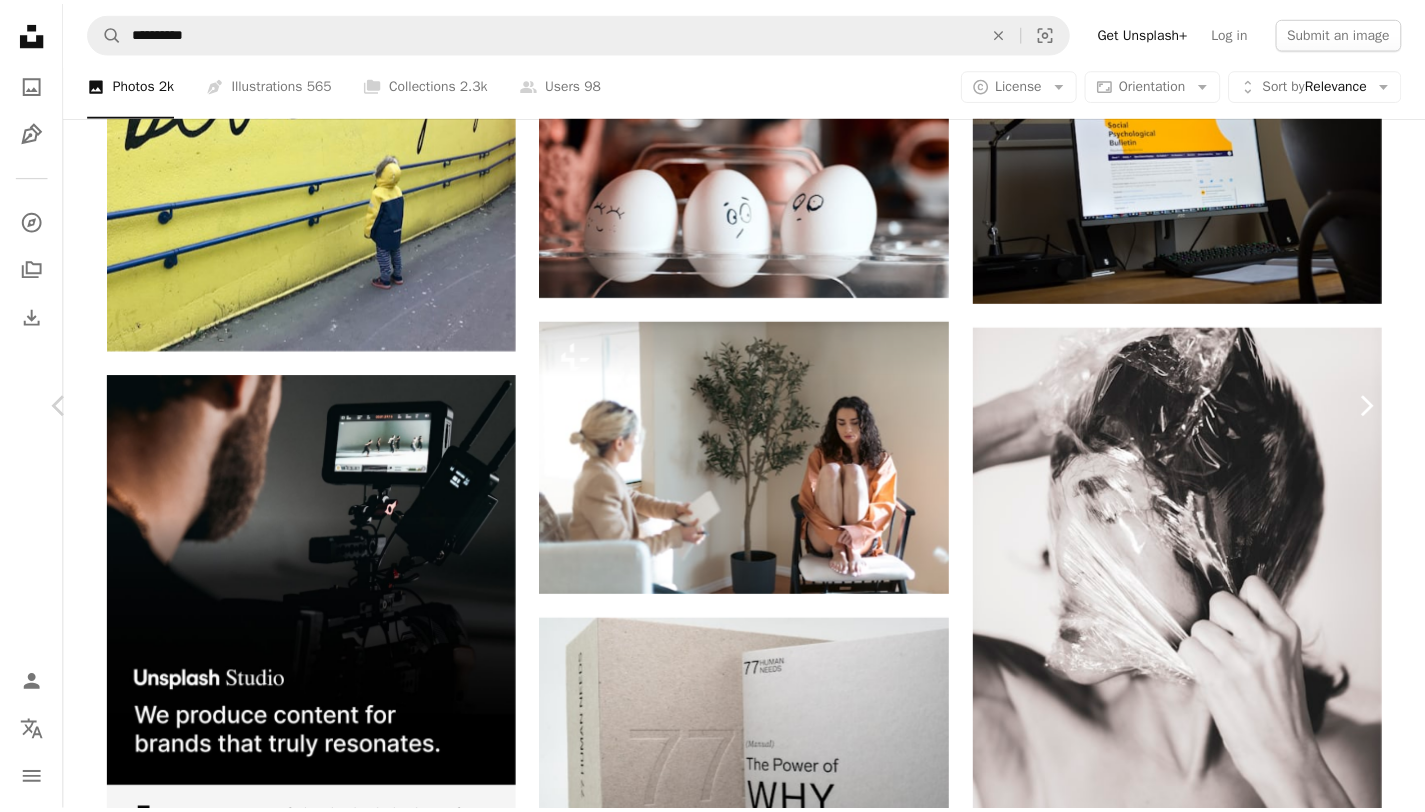 scroll, scrollTop: 0, scrollLeft: 0, axis: both 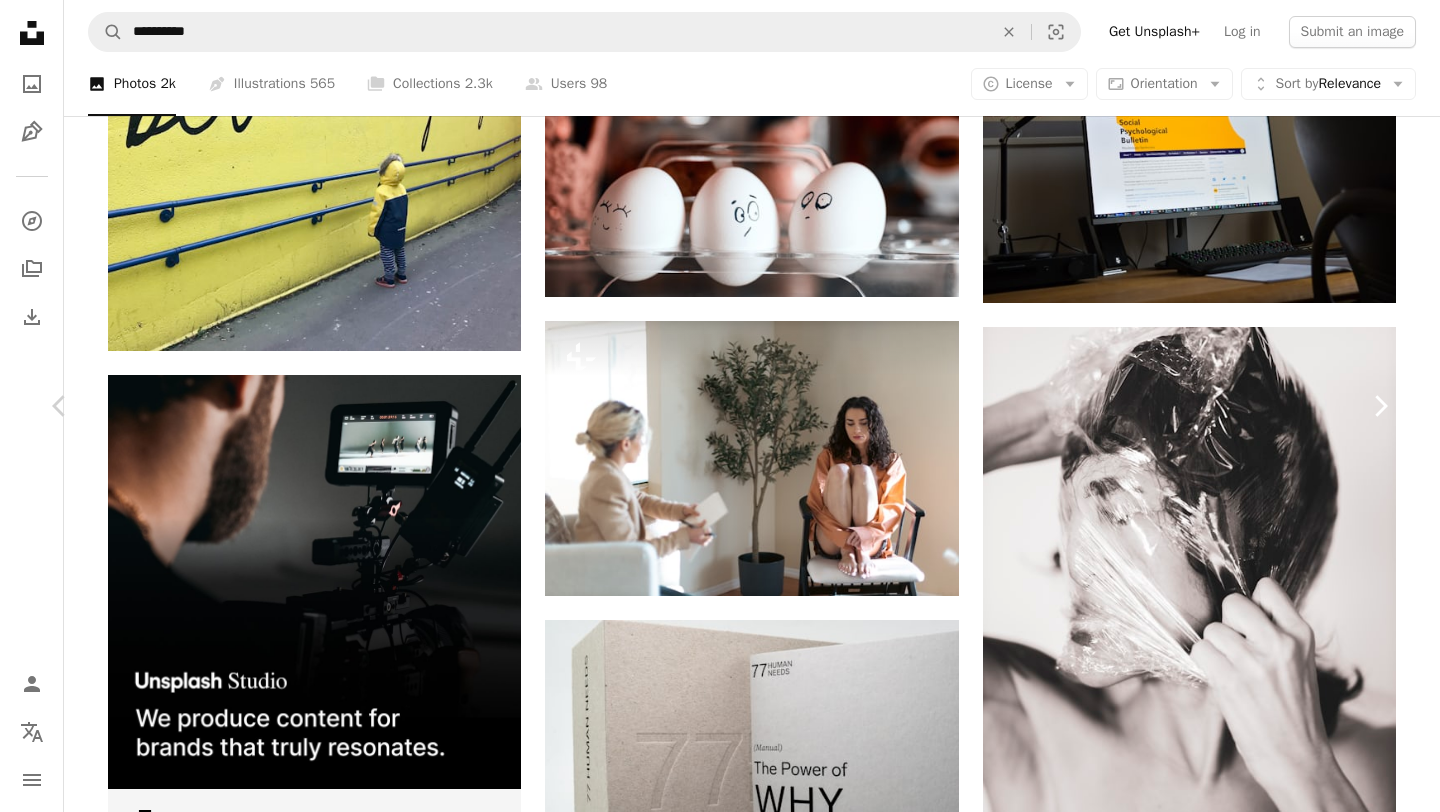 click on "Chevron right" at bounding box center [1380, 406] 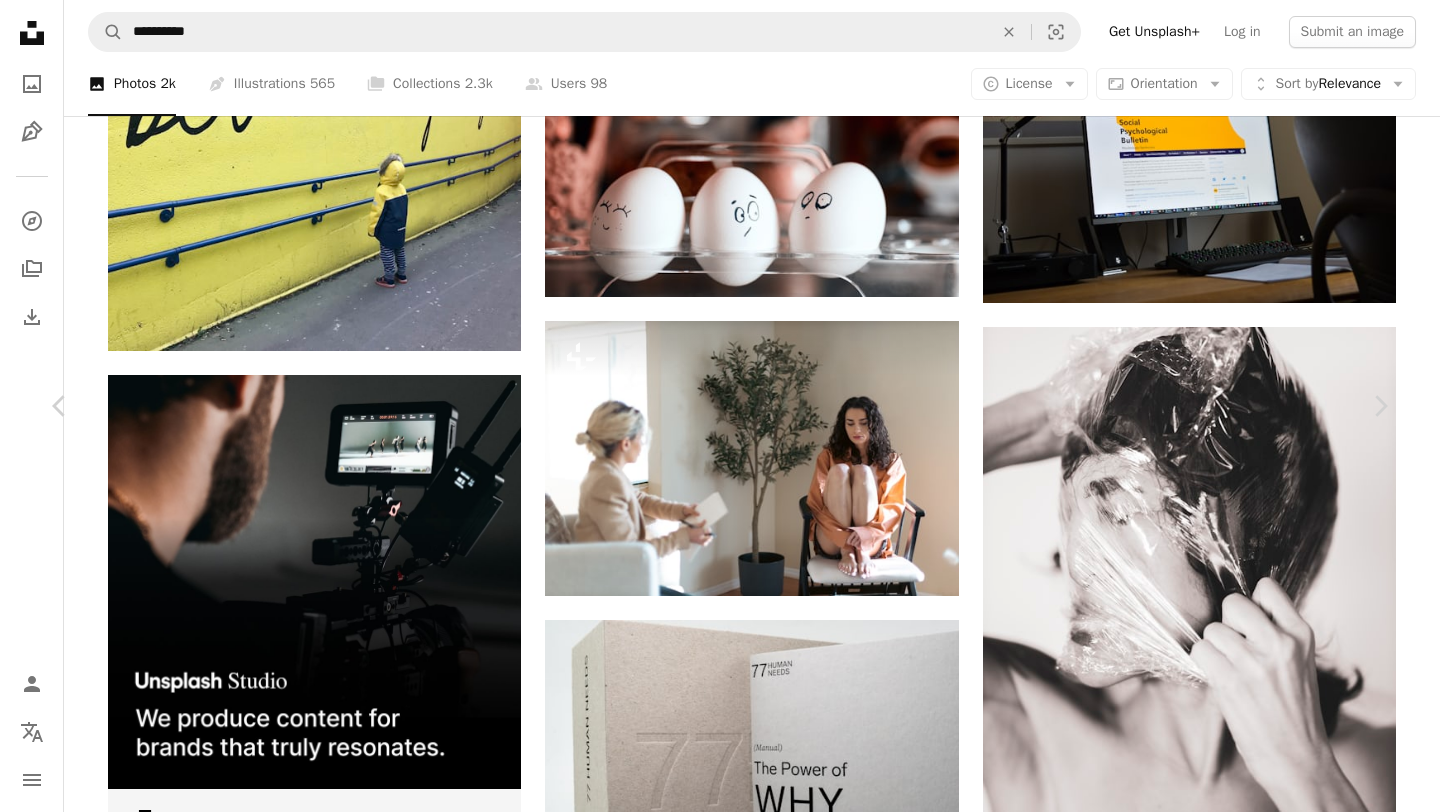 click on "An X shape Chevron left Chevron right [FIRST] [LAST] [USERNAME] A heart A plus sign Download free Chevron down Zoom in ––– –– – ––– –––– –––– ––– –– – ––– –––– –––– ––– –– – ––– –––– –––– ––– ––– –––– –––– ––– ––– –––– –––– Browse premium related images on iStock | Save 20% with code UNSPLASH20 View more on iStock ↗ Related images A heart A plus sign [FIRST] [LAST] Available for hire A checkmark inside of a circle Arrow pointing down A heart A plus sign [FIRST] [LAST] Available for hire A checkmark inside of a circle Arrow pointing down A heart A plus sign [FIRST] [LAST] Arrow pointing down A heart A plus sign [FIRST] [LAST] Arrow pointing down" at bounding box center [720, 6118] 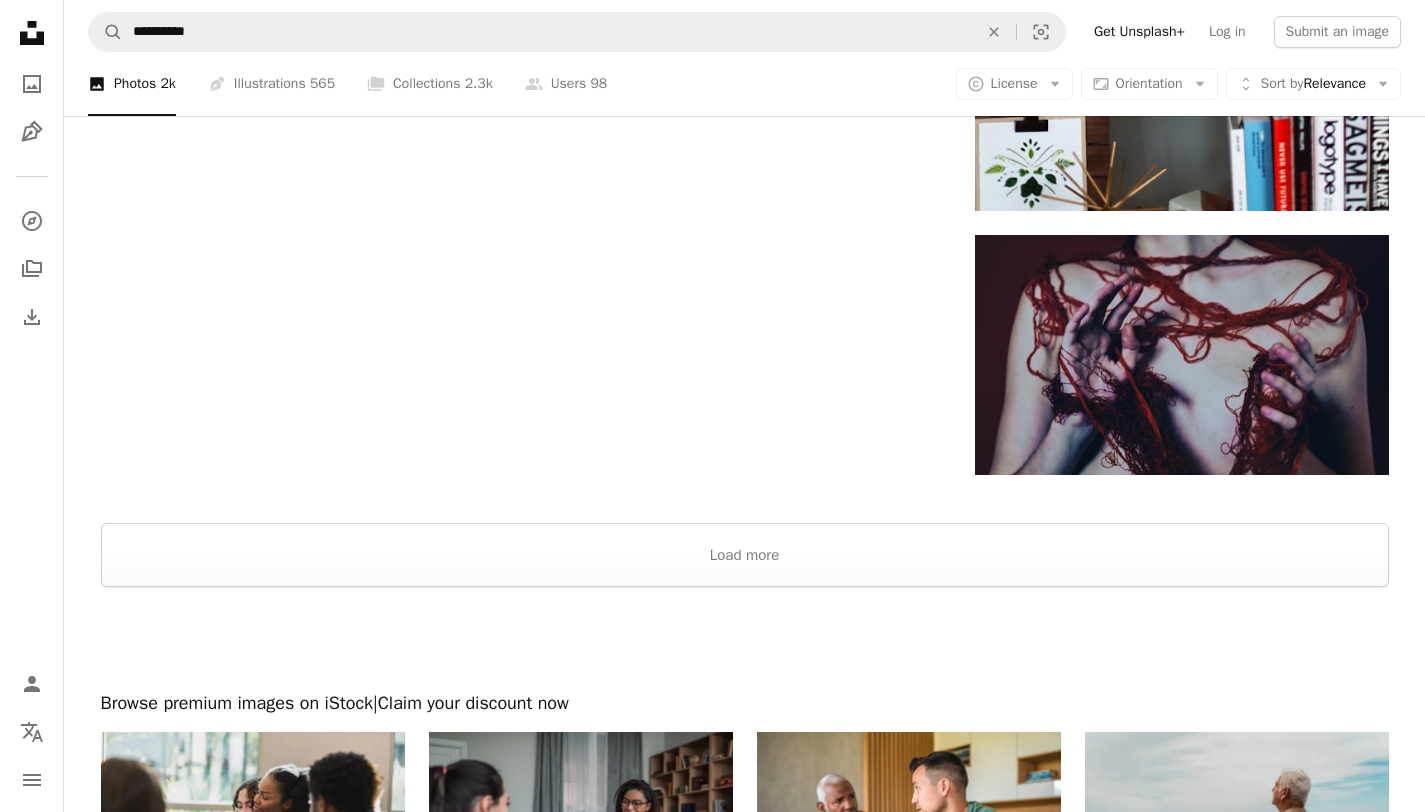 scroll, scrollTop: 9183, scrollLeft: 0, axis: vertical 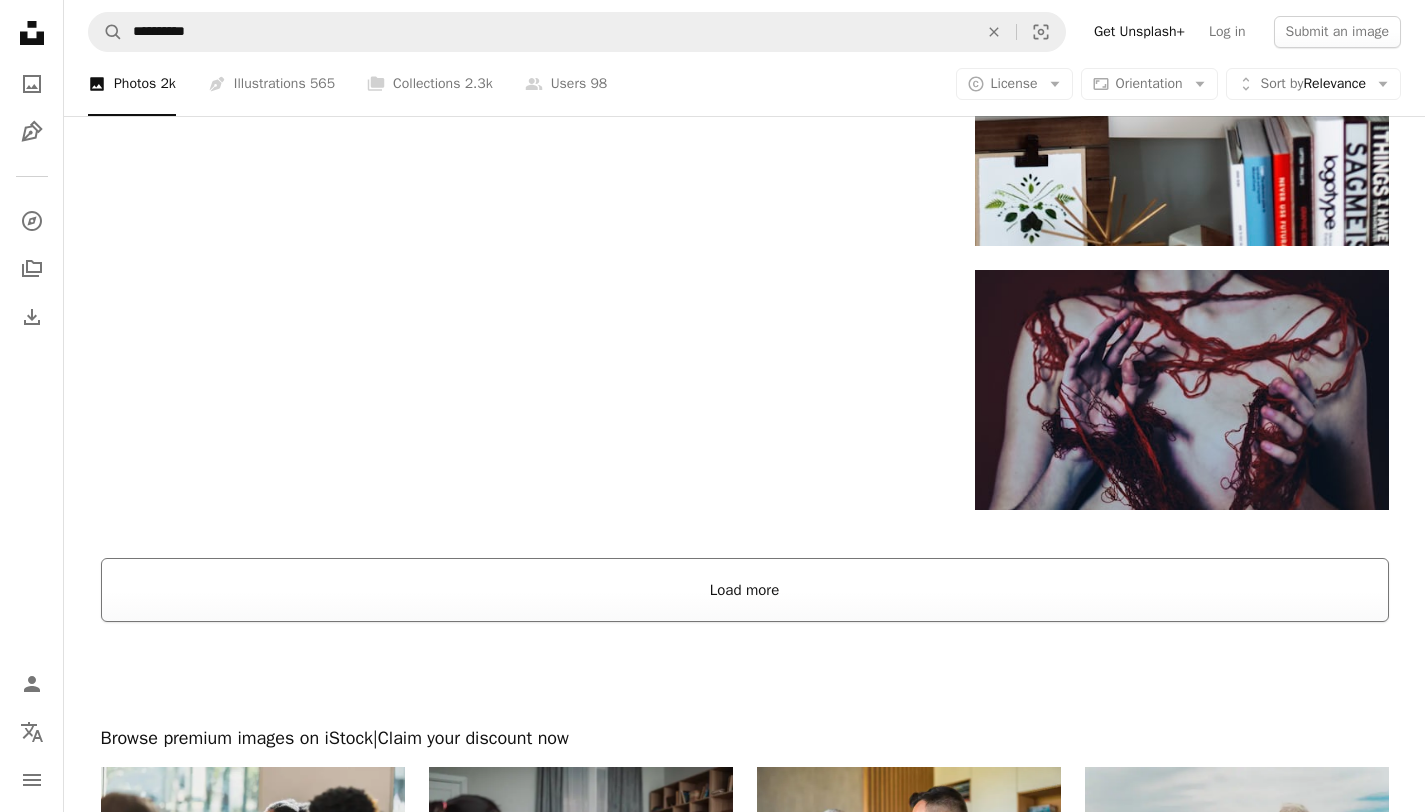 click on "Load more" at bounding box center (745, 590) 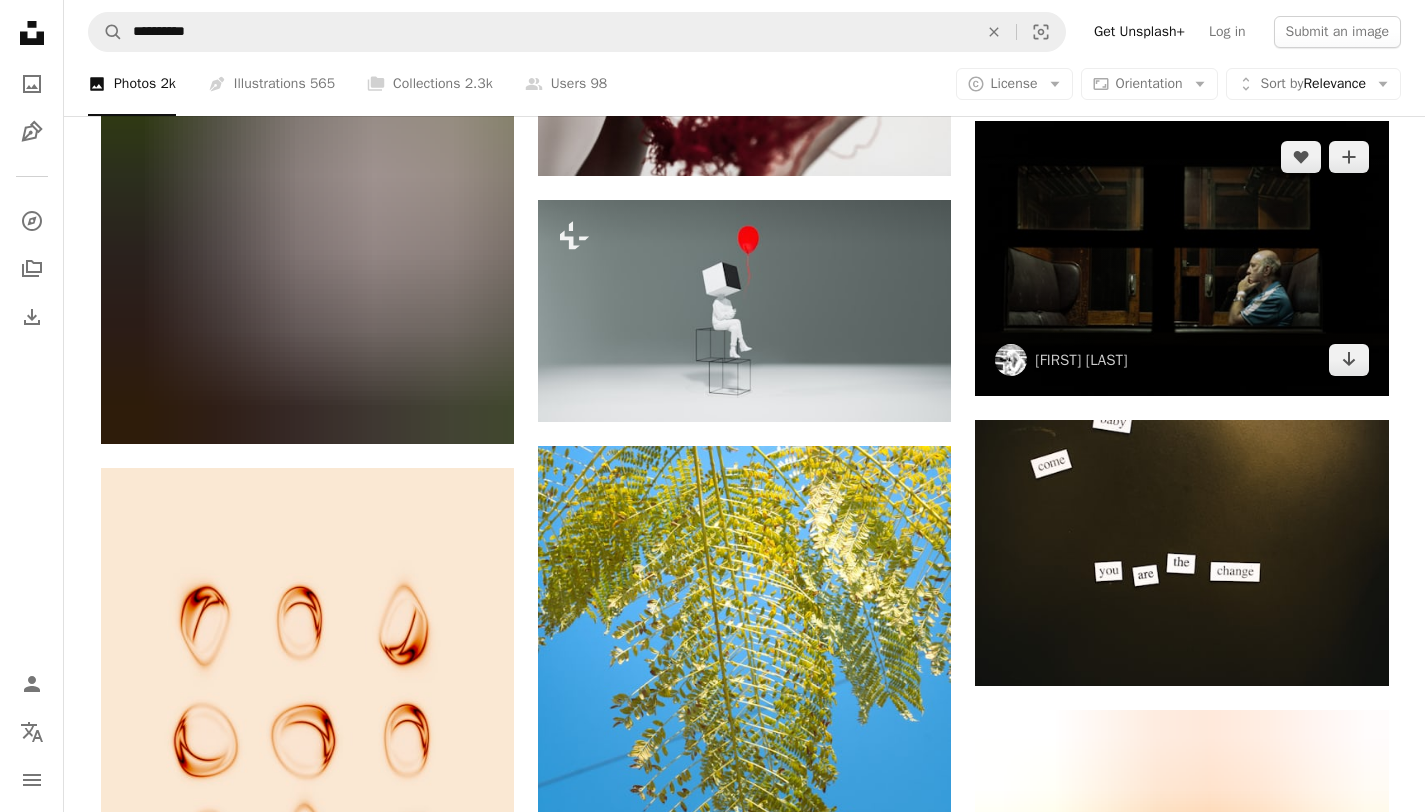 scroll, scrollTop: 12308, scrollLeft: 0, axis: vertical 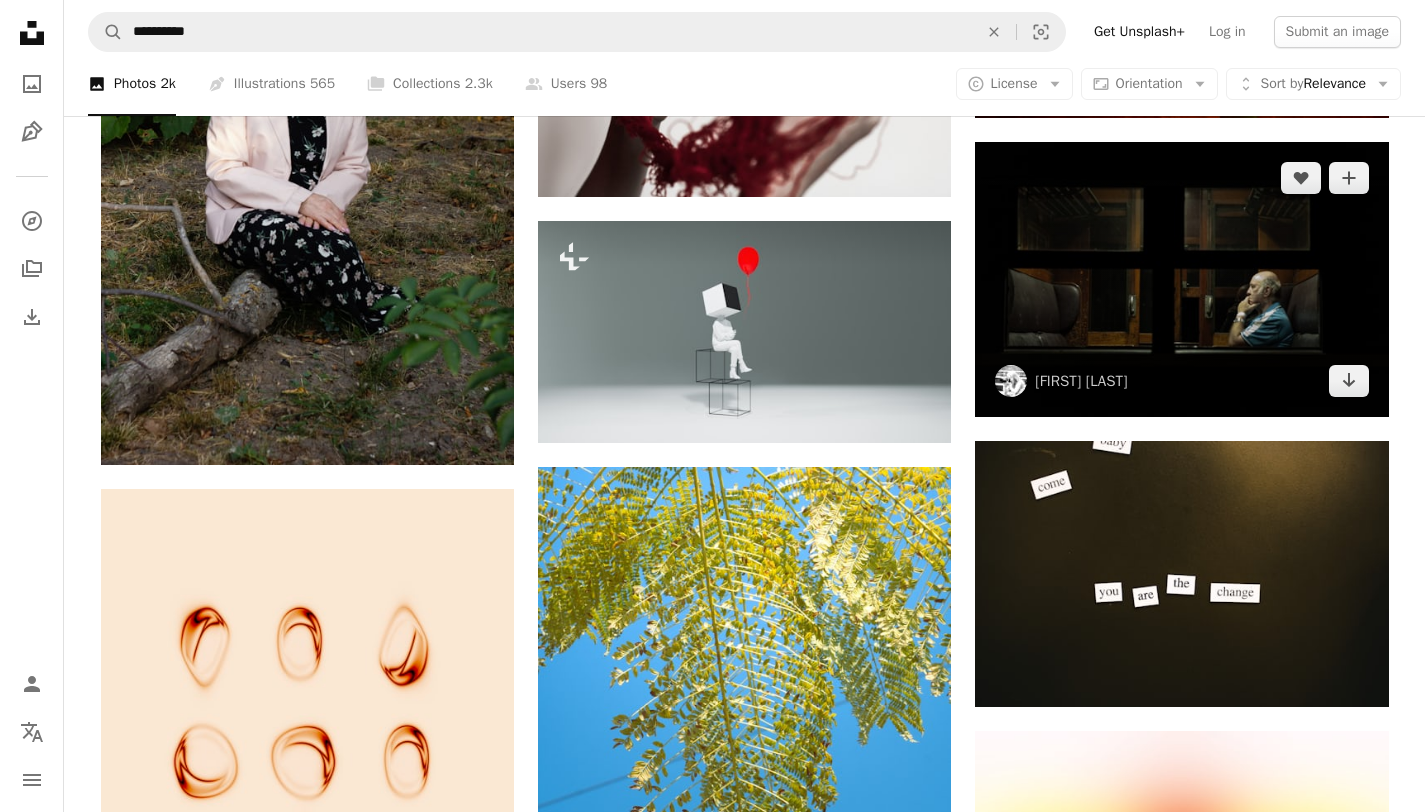 click at bounding box center [1181, 279] 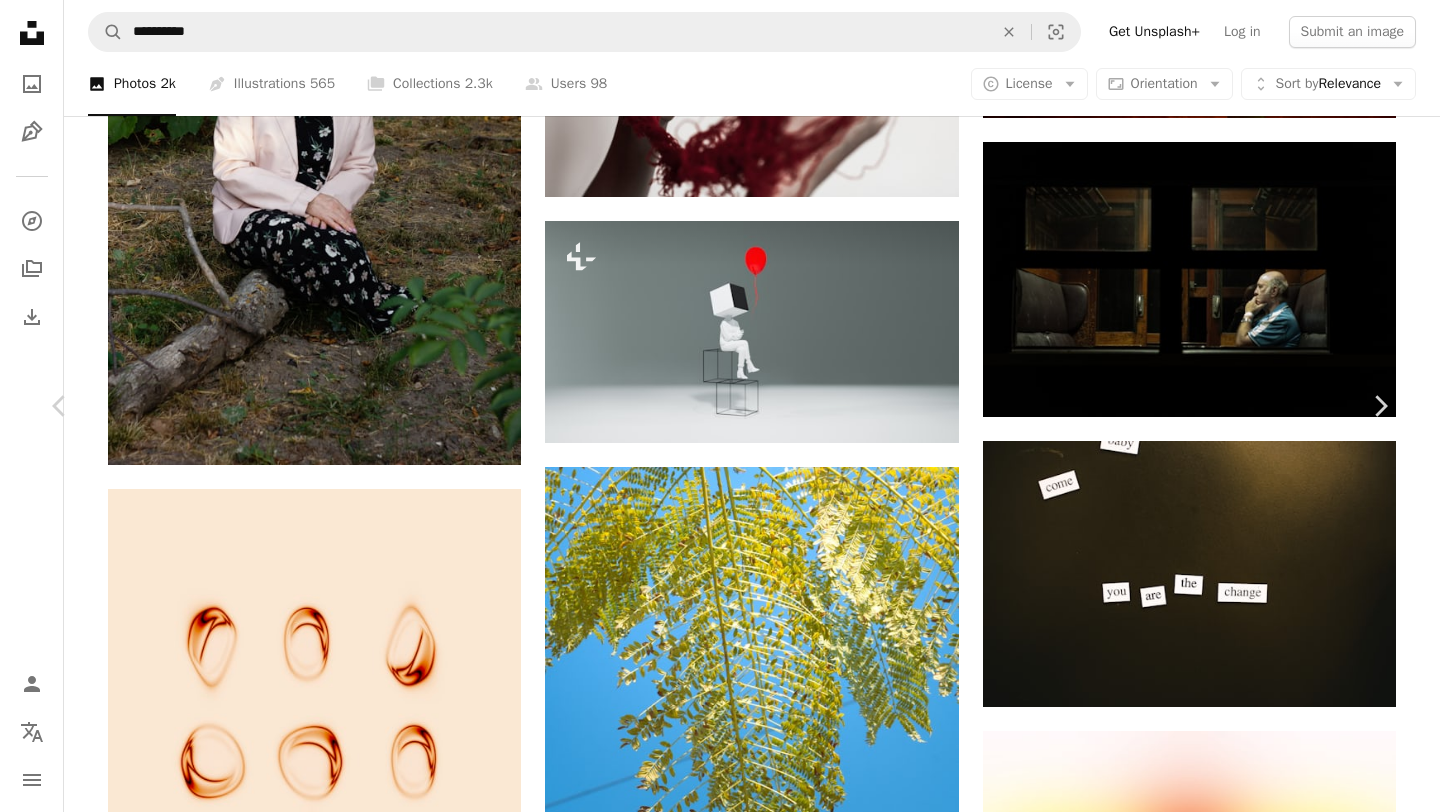 click on "Chevron down" 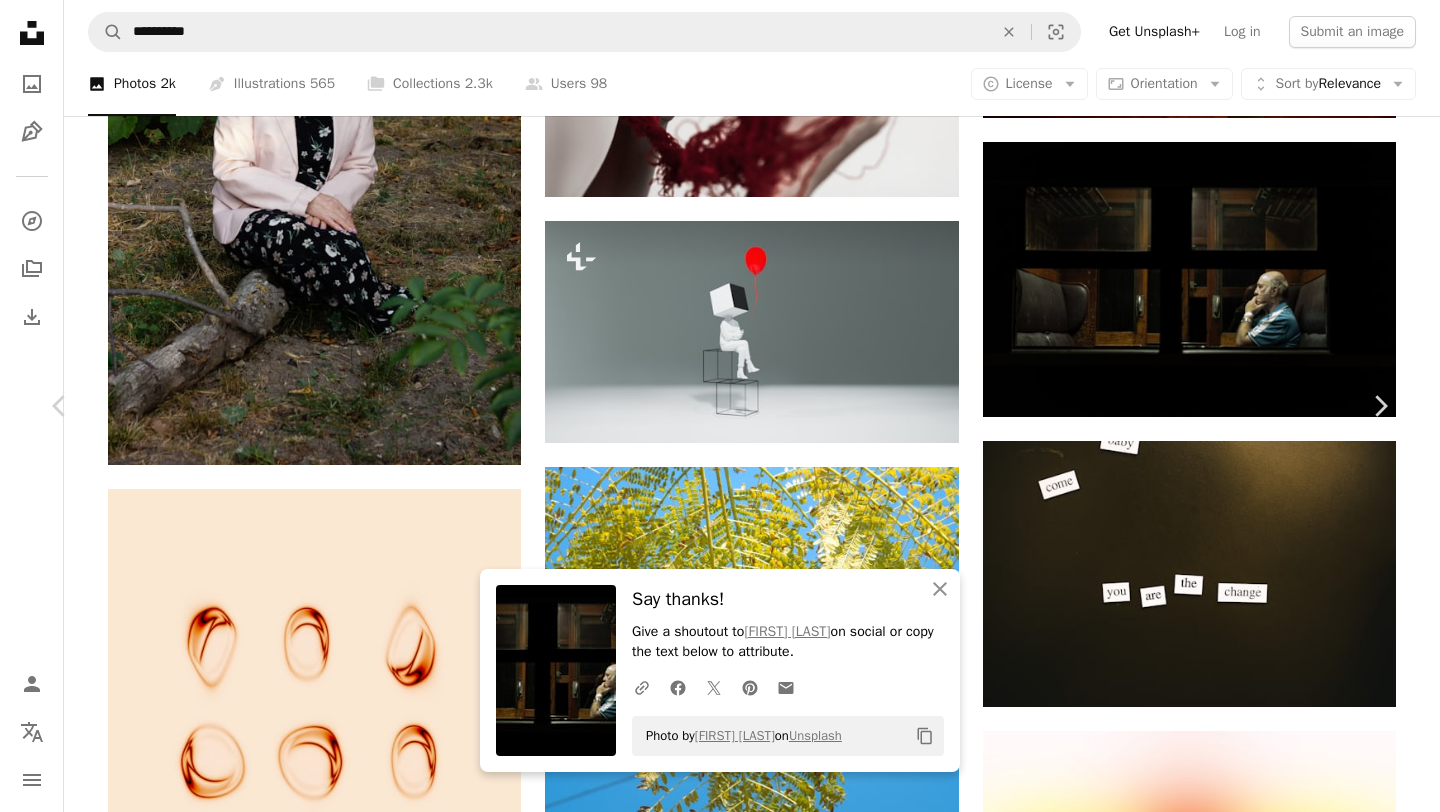 click on "[FIRST] [LAST] [FIRST] A heart A plus sign Download free Chevron down" at bounding box center [712, 5434] 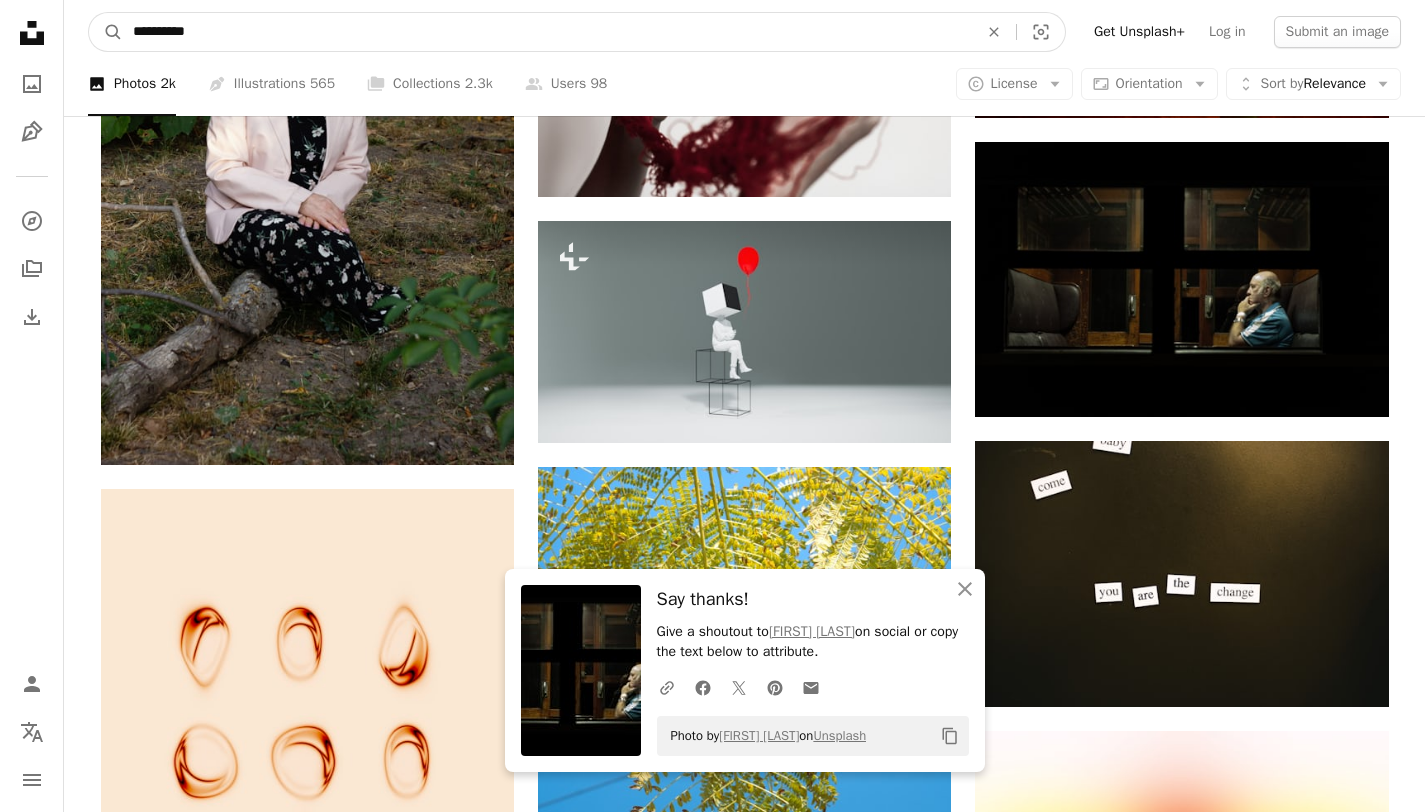click on "**********" at bounding box center [547, 32] 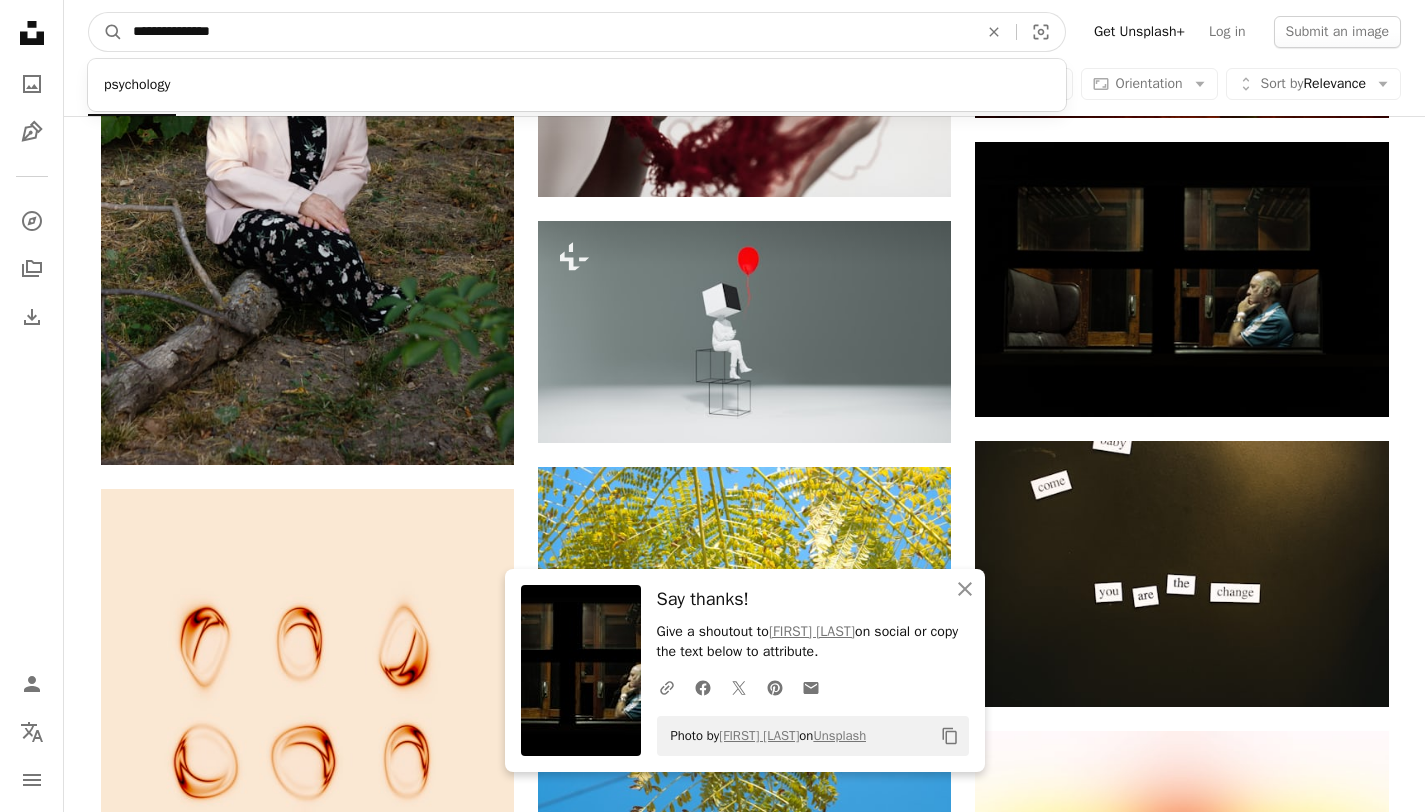 type on "**********" 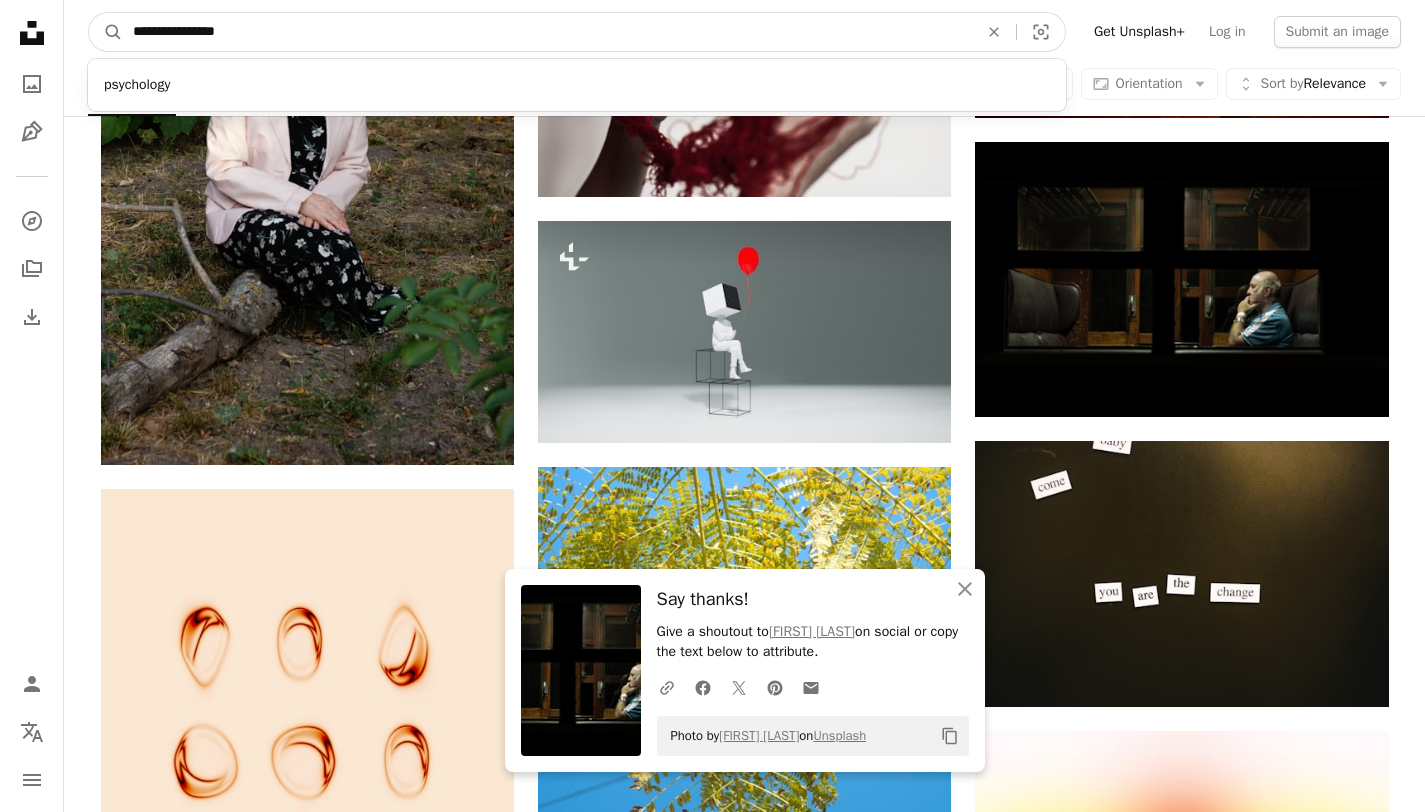 click on "A magnifying glass" at bounding box center (106, 32) 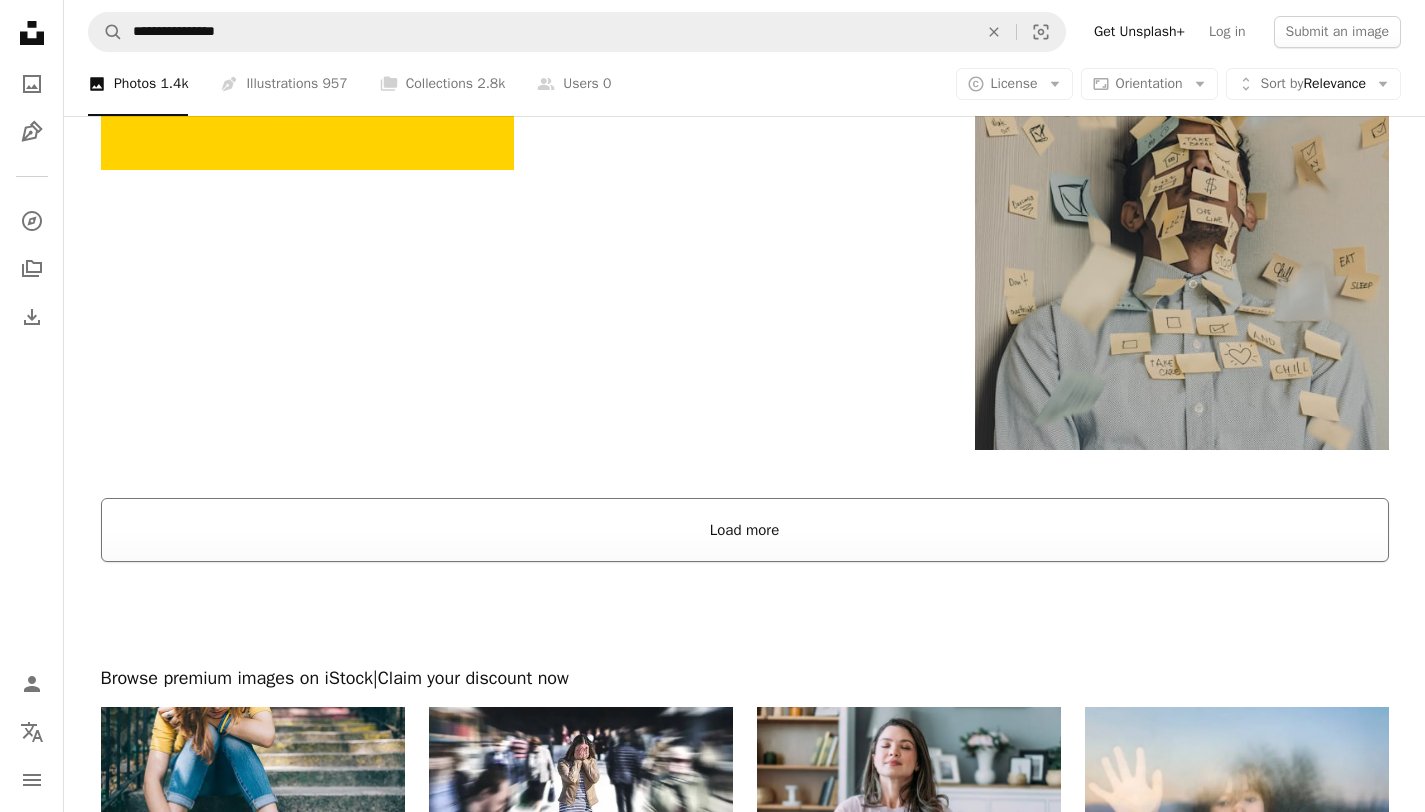 scroll, scrollTop: 3695, scrollLeft: 0, axis: vertical 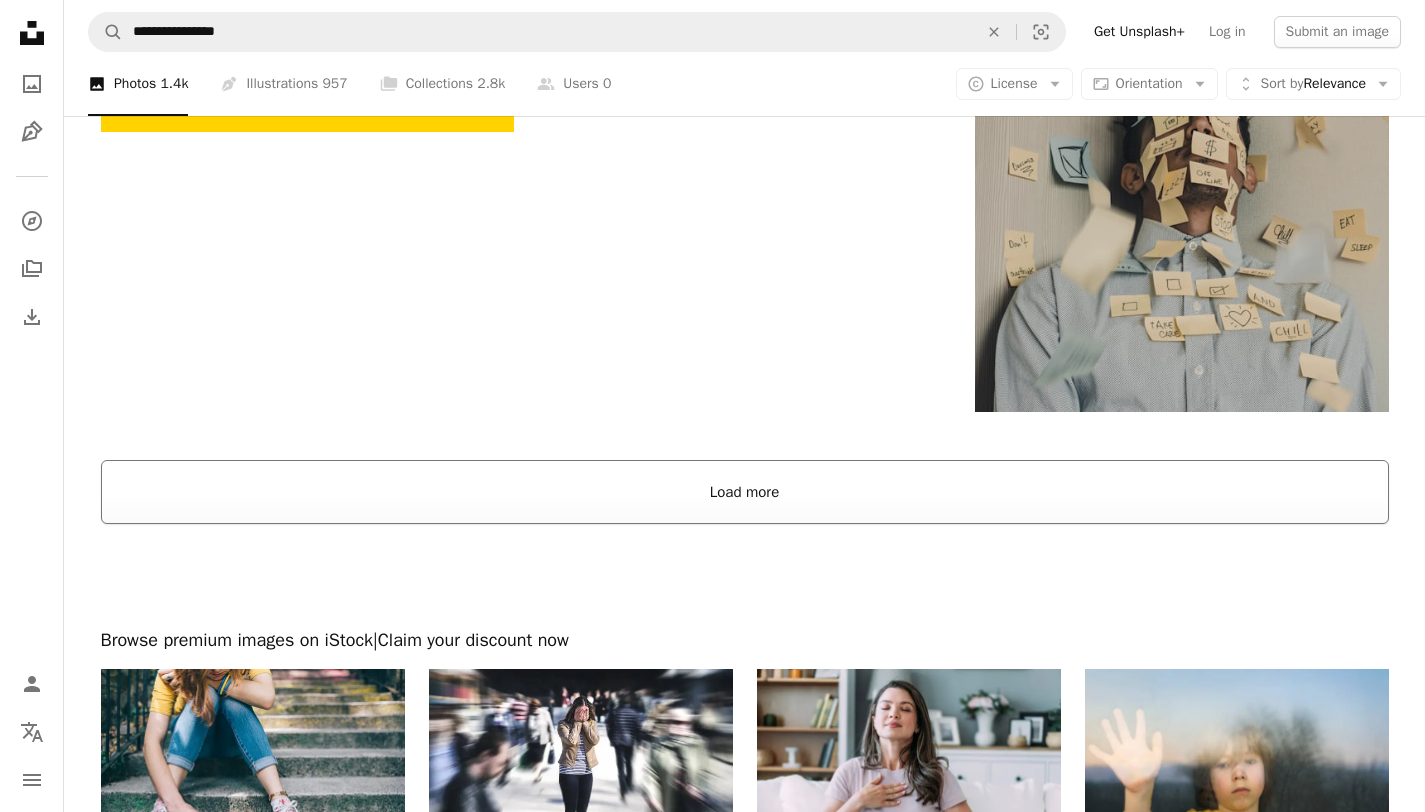 click on "Load more" at bounding box center [745, 492] 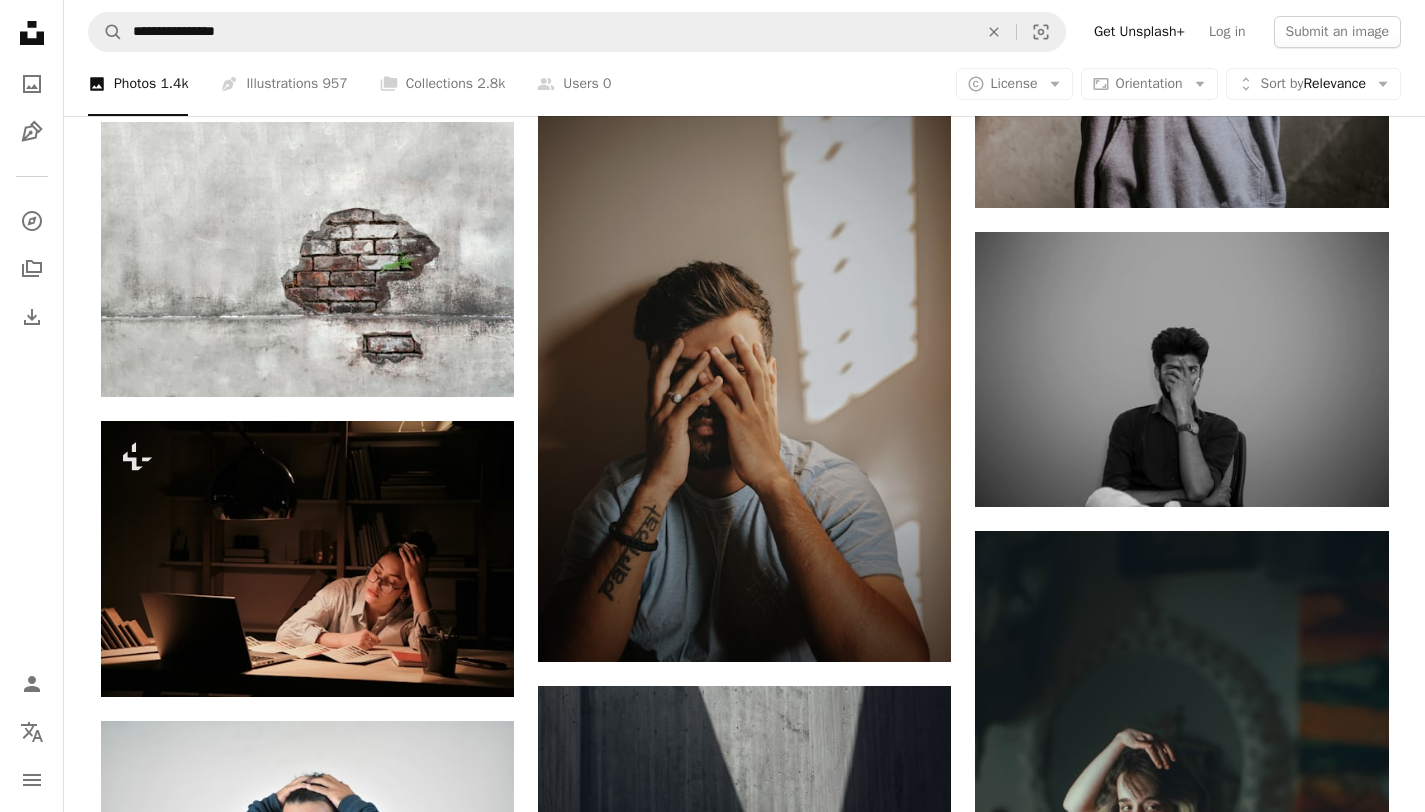scroll, scrollTop: 25262, scrollLeft: 0, axis: vertical 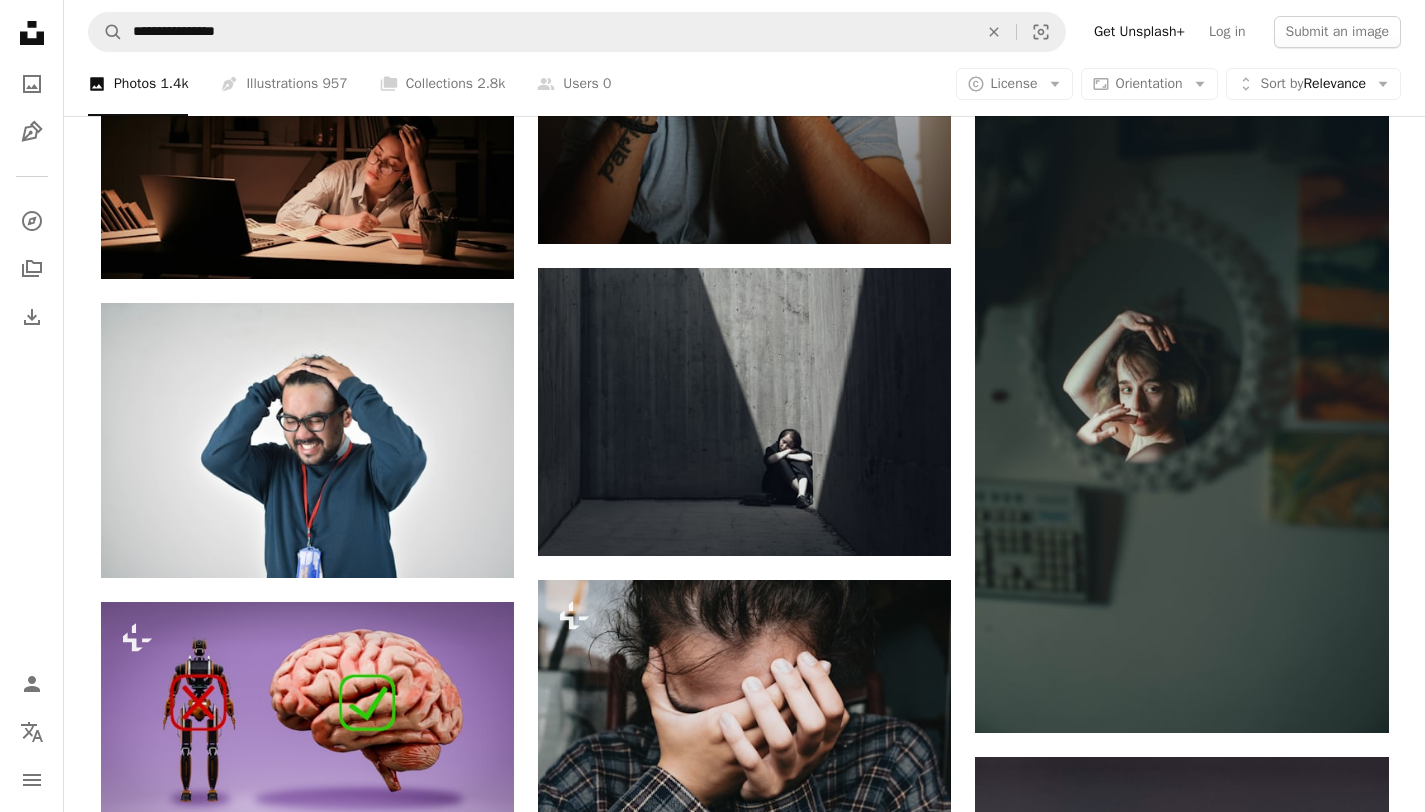 click on "**********" at bounding box center (744, 32) 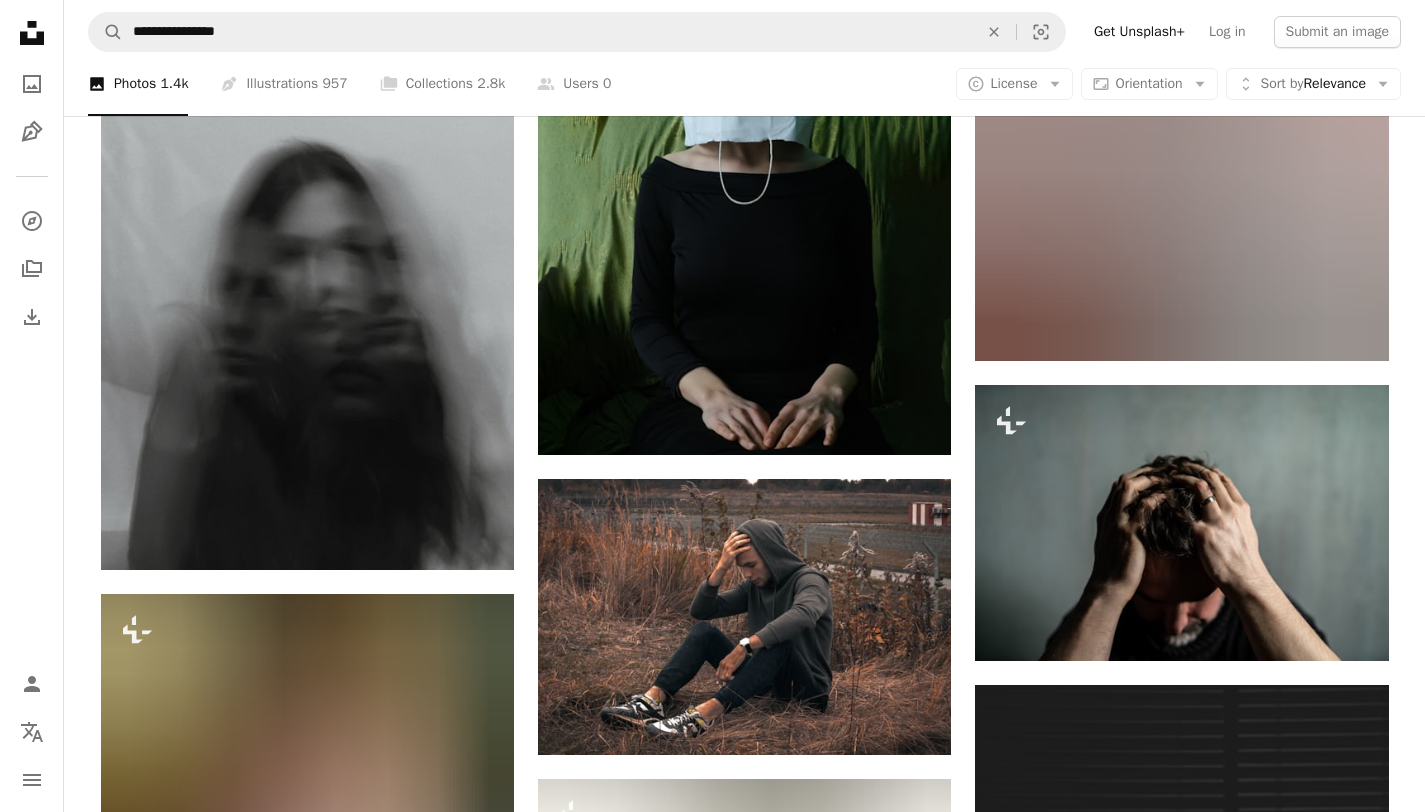 scroll, scrollTop: 27812, scrollLeft: 0, axis: vertical 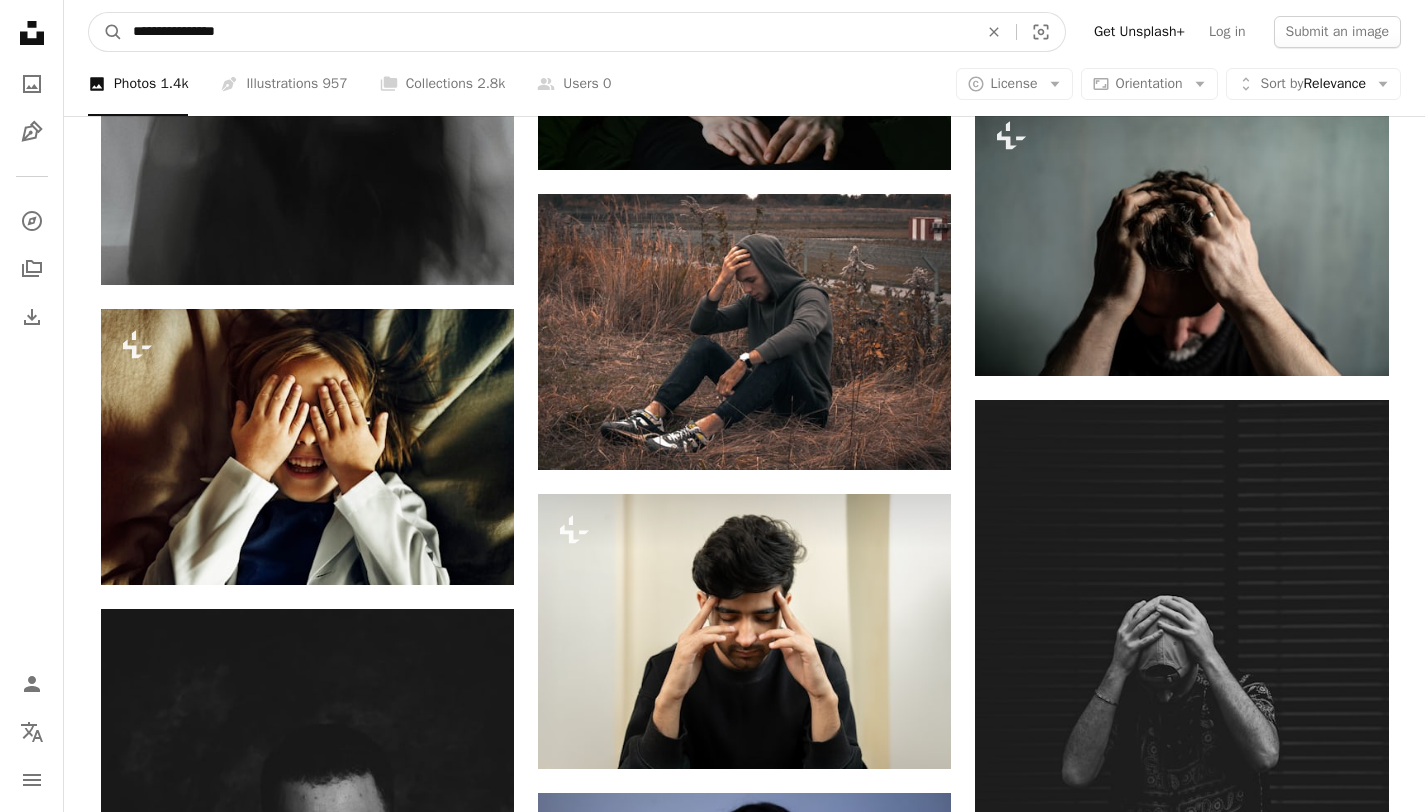 click on "**********" at bounding box center (547, 32) 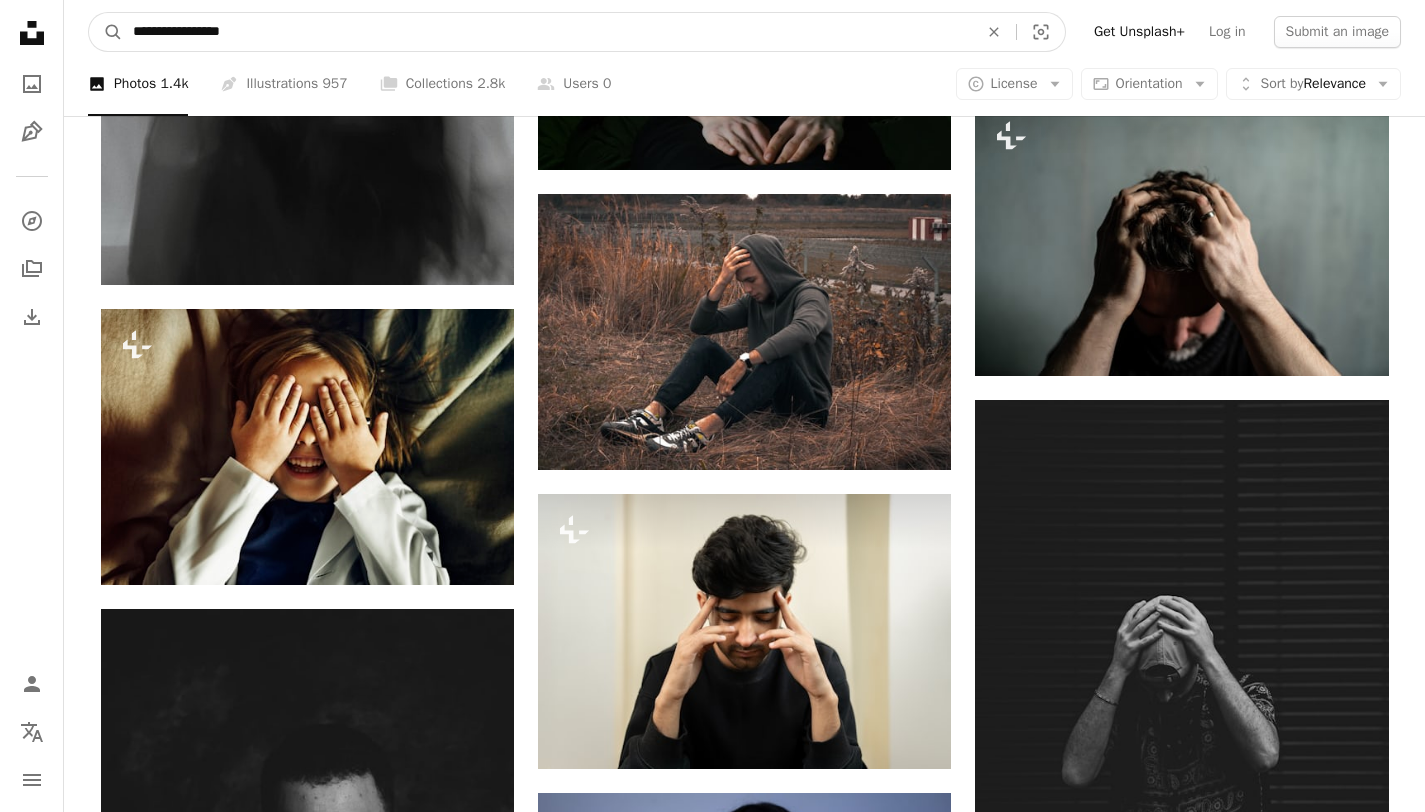 click on "A magnifying glass" at bounding box center [106, 32] 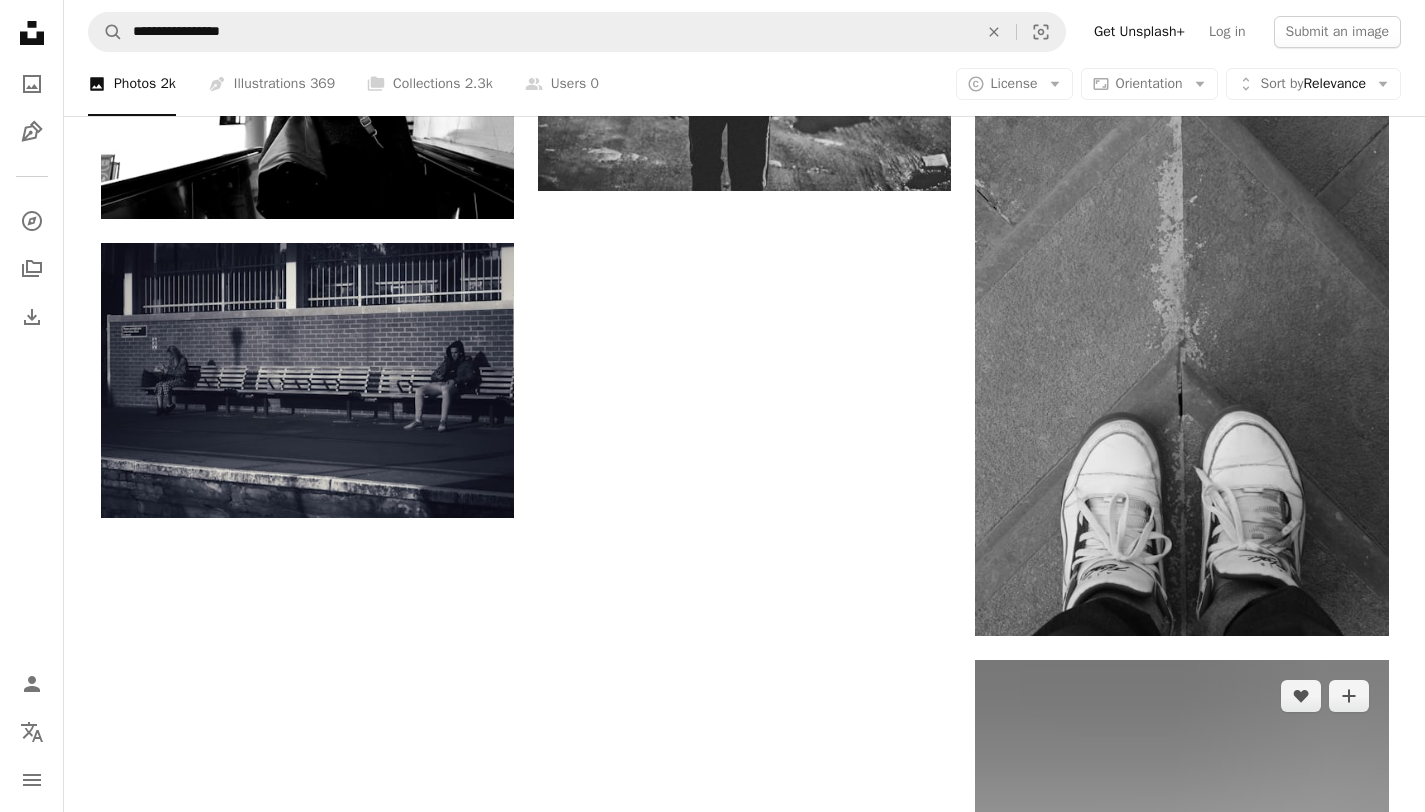 scroll, scrollTop: 2733, scrollLeft: 0, axis: vertical 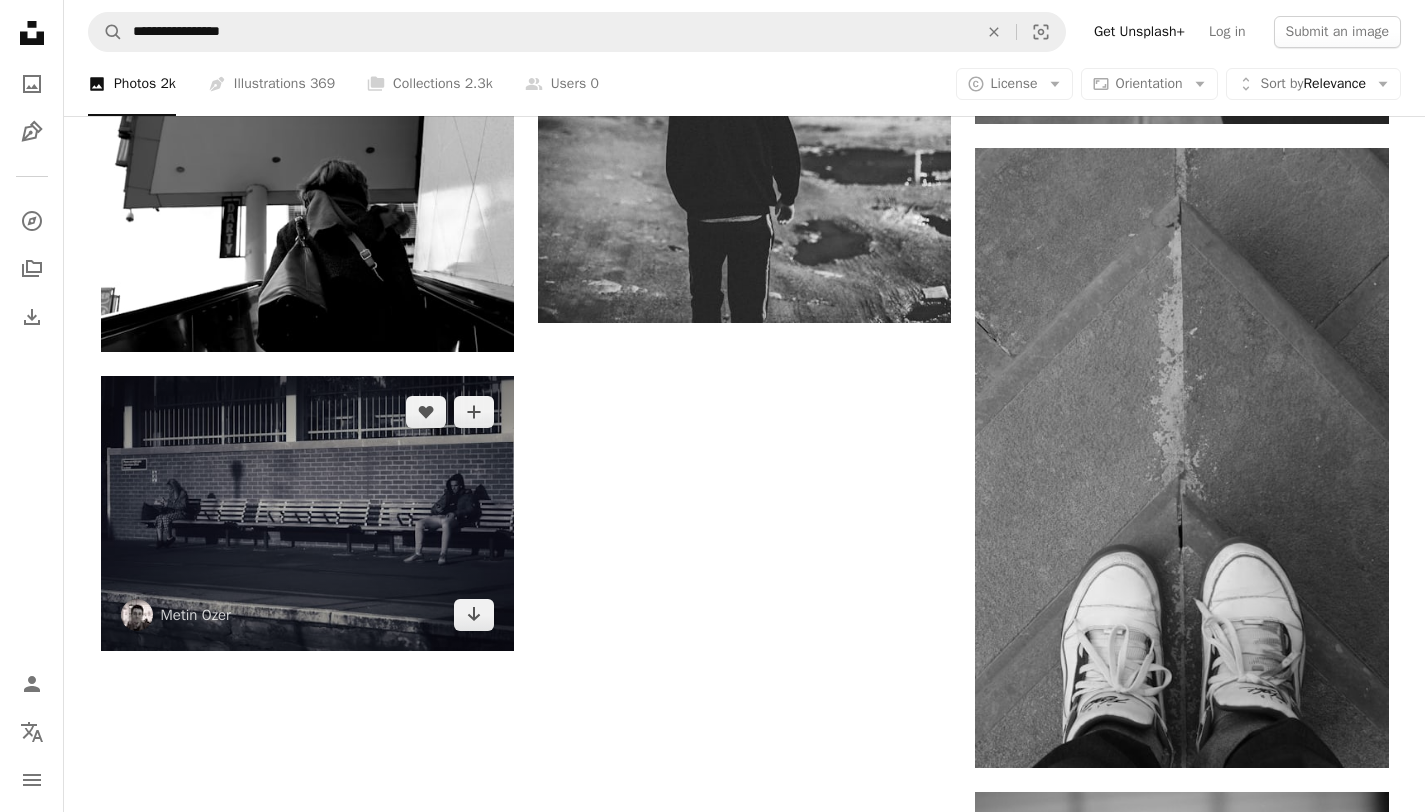 click at bounding box center (307, 513) 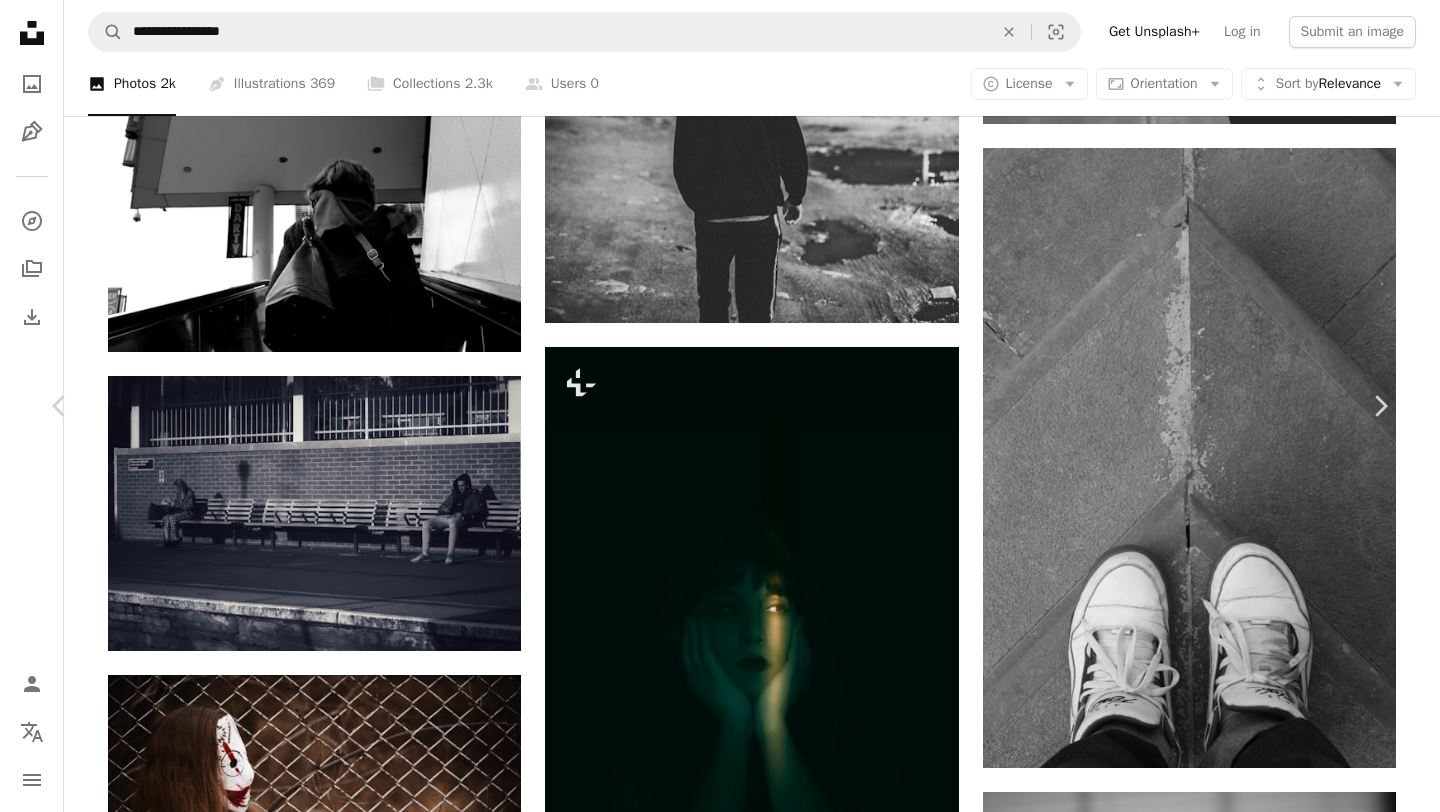 click on "Zoom in" at bounding box center (712, 5560) 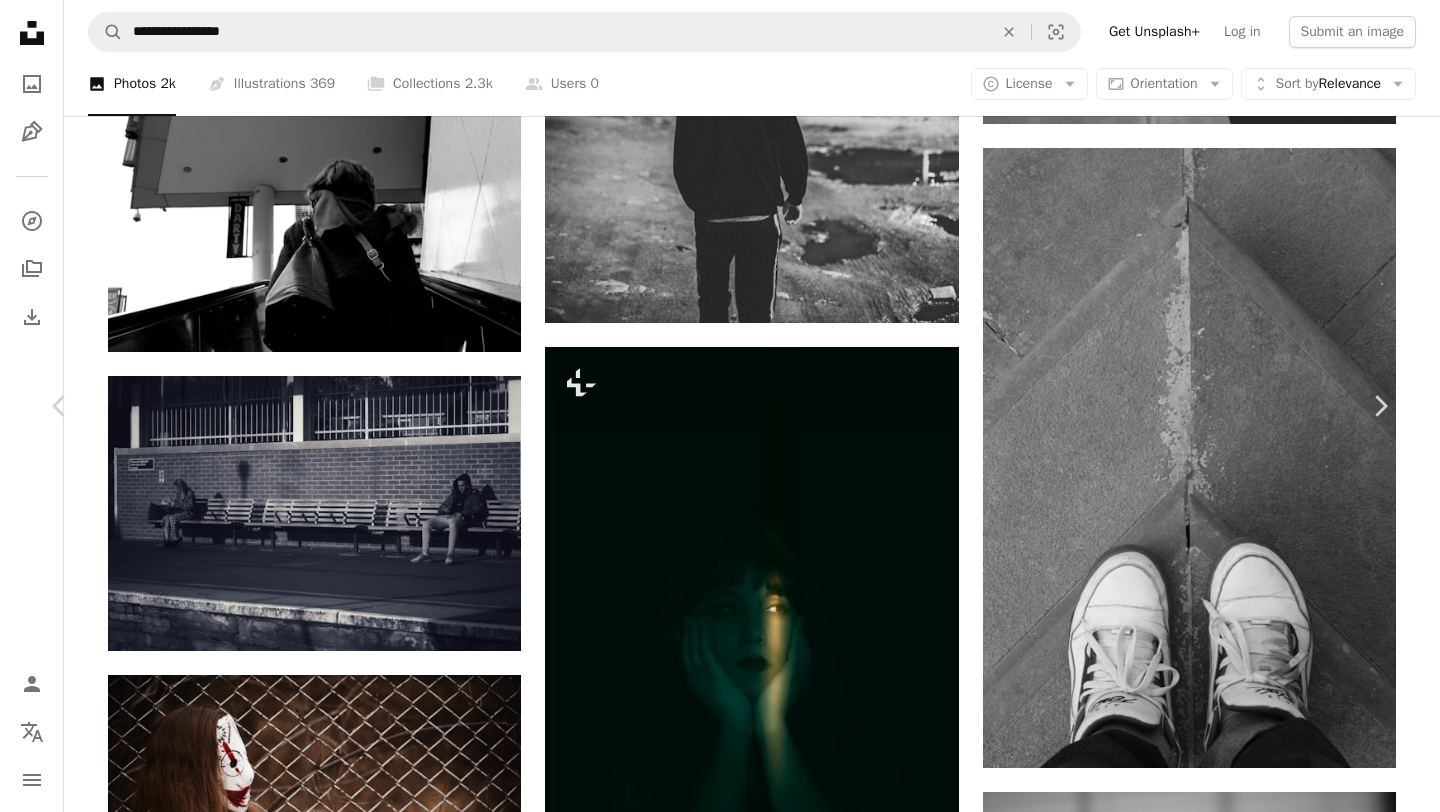 click on "[FIRST] [LAST] [USERNAME] A heart A plus sign Download free Chevron down" at bounding box center [712, 5201] 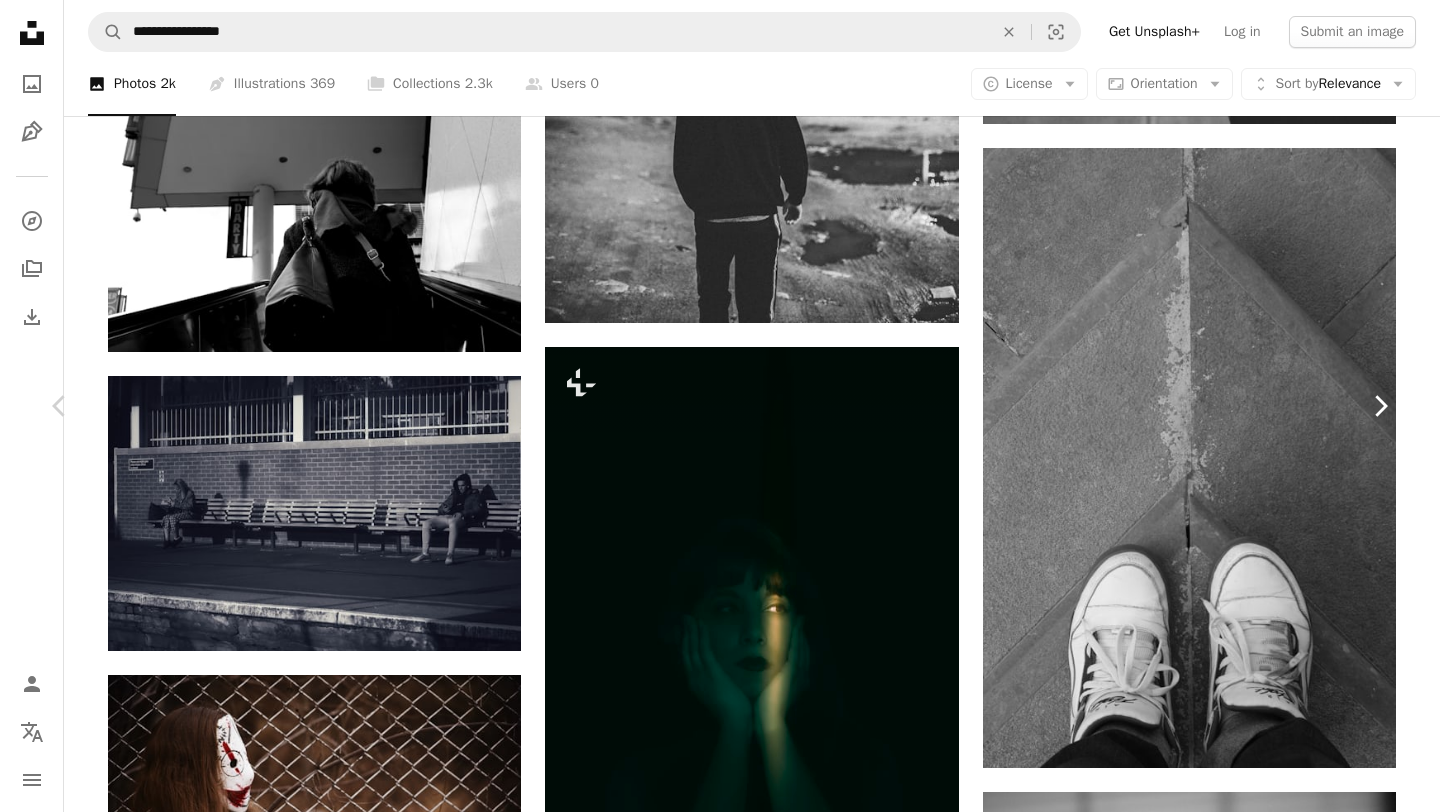 click on "Chevron right" at bounding box center [1380, 406] 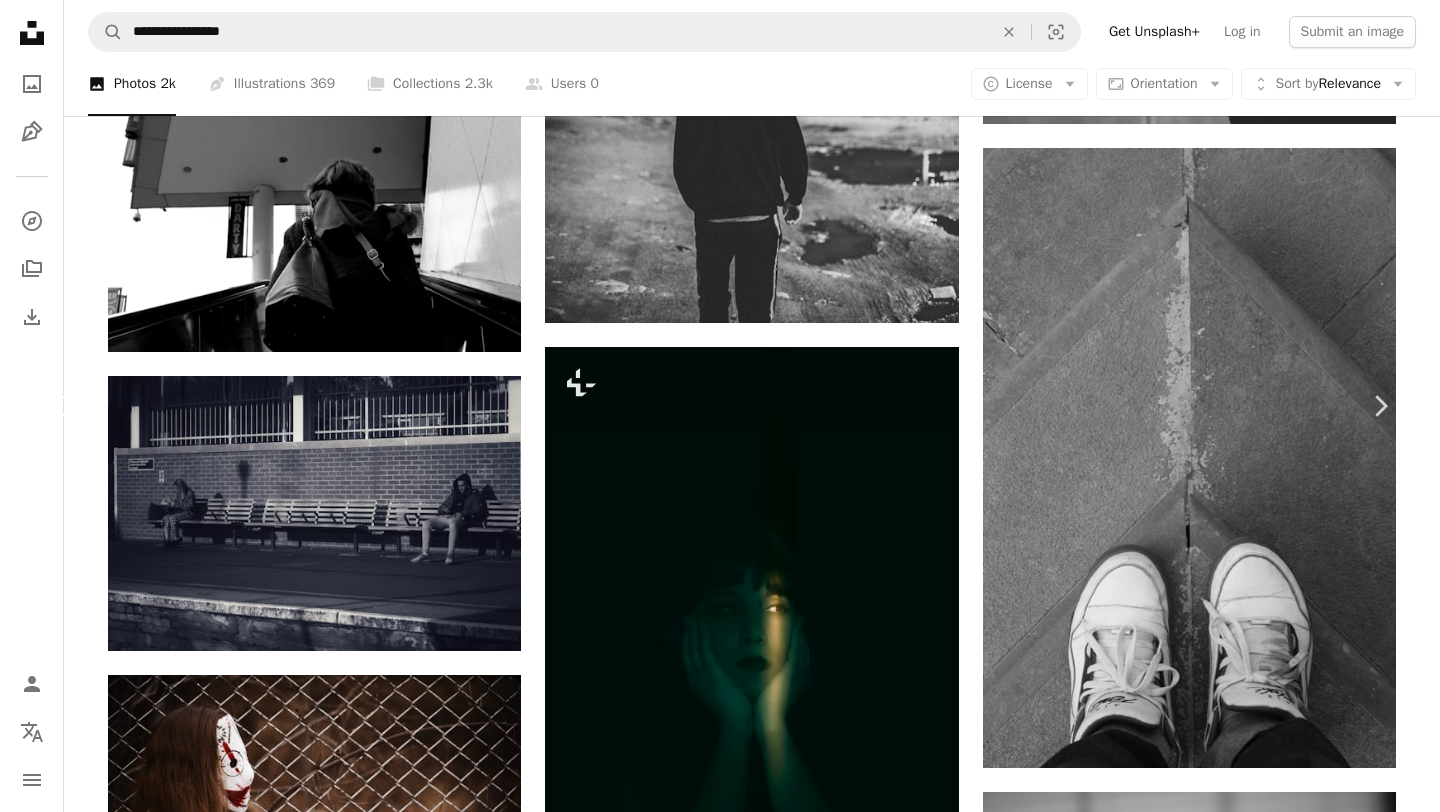 click on "Chevron left" at bounding box center (60, 406) 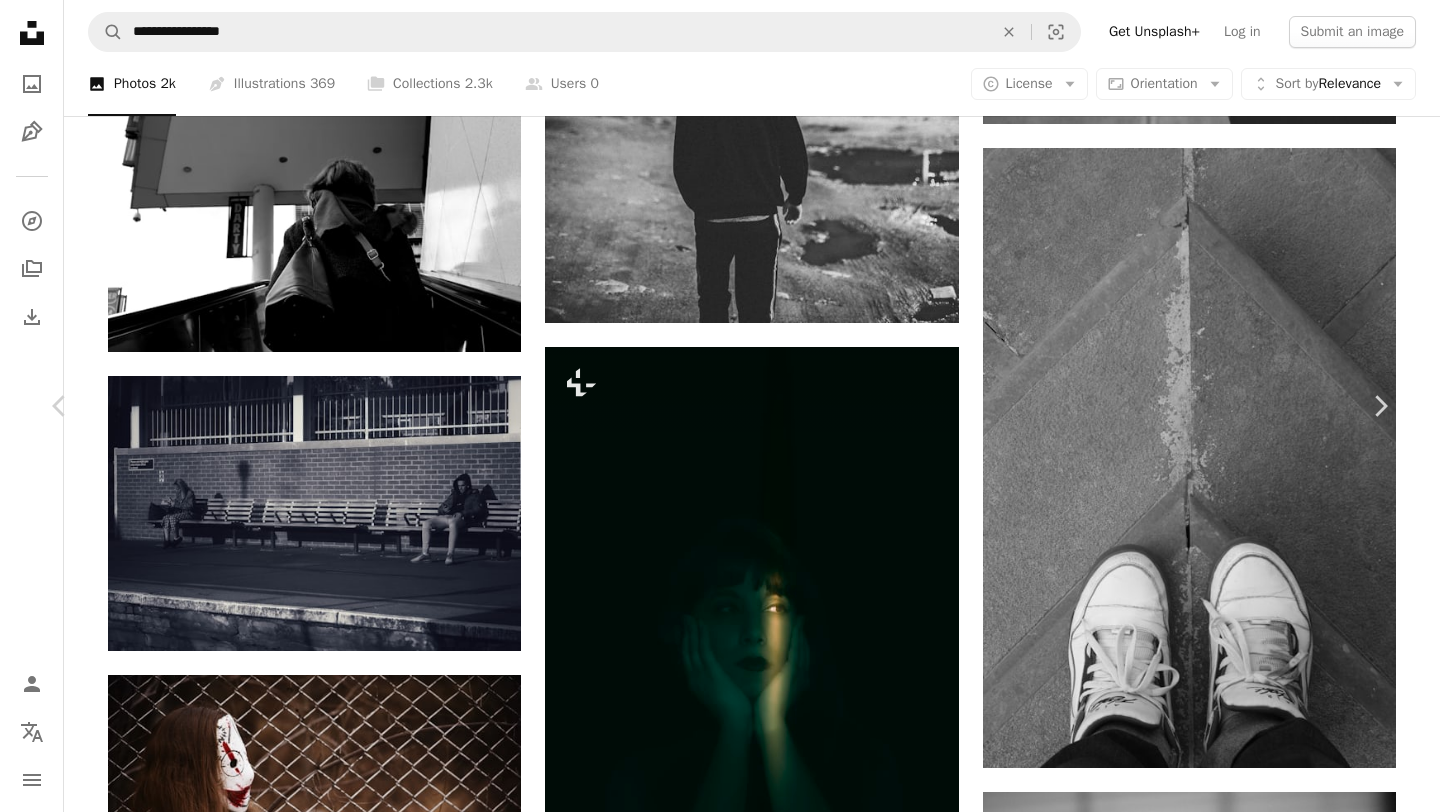 click on "[FIRST] [LAST] [USERNAME] A heart A plus sign Download free Chevron down" at bounding box center [712, 5201] 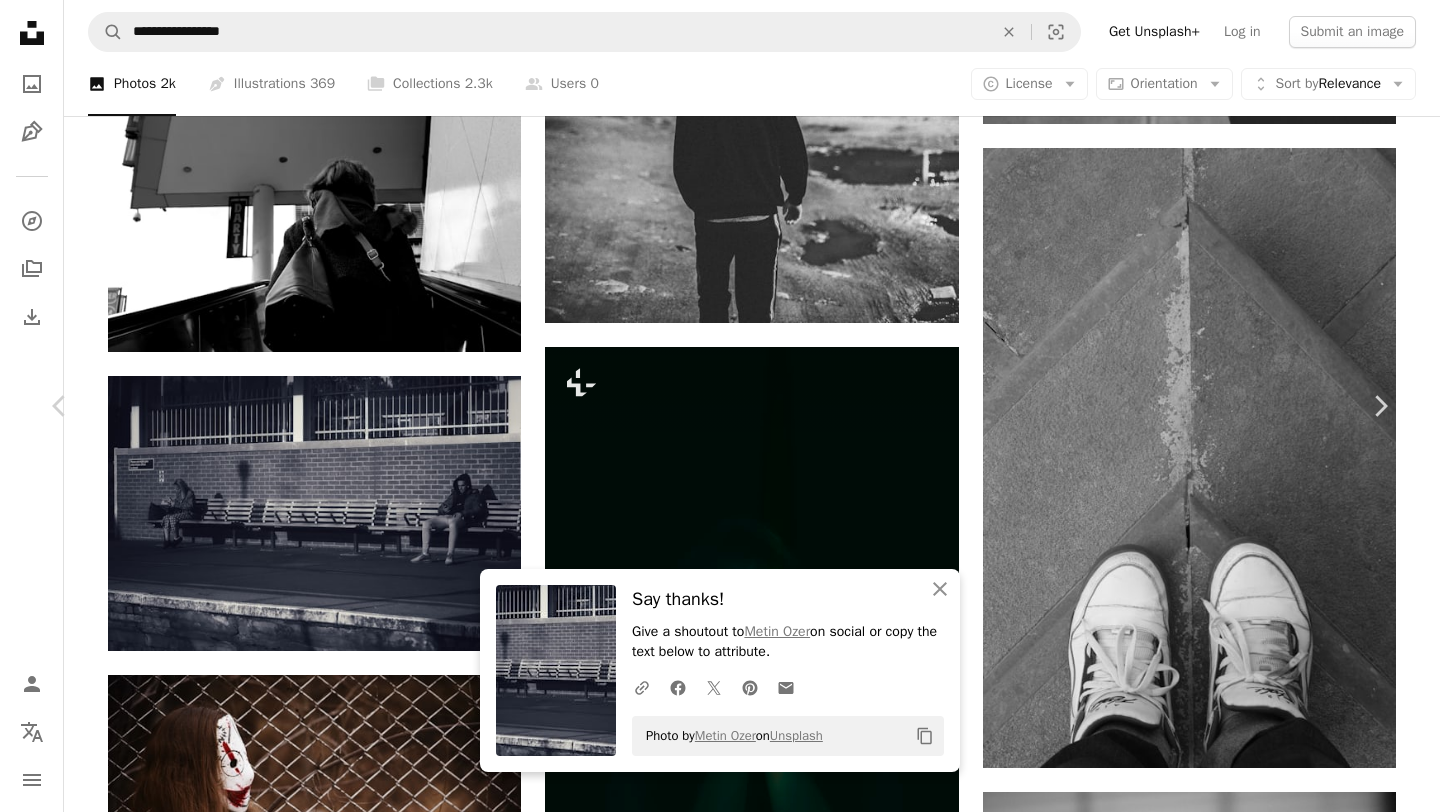 click on "An X shape Chevron left Chevron right An X shape Close Say thanks! Give a shoutout to [FIRST] [LAST] on social or copy the text below to attribute. A URL sharing icon (chains) Facebook icon X (formerly Twitter) icon Pinterest icon An envelope Photo by [FIRST] [LAST] on Unsplash
Copy content [FIRST] [LAST] [USERNAME] A heart A plus sign Download free Chevron down Zoom in Views 44,625 Downloads 300 A forward-right arrow Share Info icon Info More Actions A map marker [LOCATION], [LOCATION], [COUNTRY] Calendar outlined Published on September 8, 2019 Camera Canon, EOS 550D Safety Free to use under the Unsplash License people urban train station afternoon shades human grey furniture clothing chair apparel couch bench sitting park bench shorts pedestrian handrail banister Free images Browse premium related images on iStock | Save 20% with code UNSPLASH20 View more on iStock ↗ Related images A heart A plus sign [FIRST] [LAST] Arrow pointing down Plus sign for Unsplash+ A heart A plus sign Getty Images For For" at bounding box center [720, 5560] 